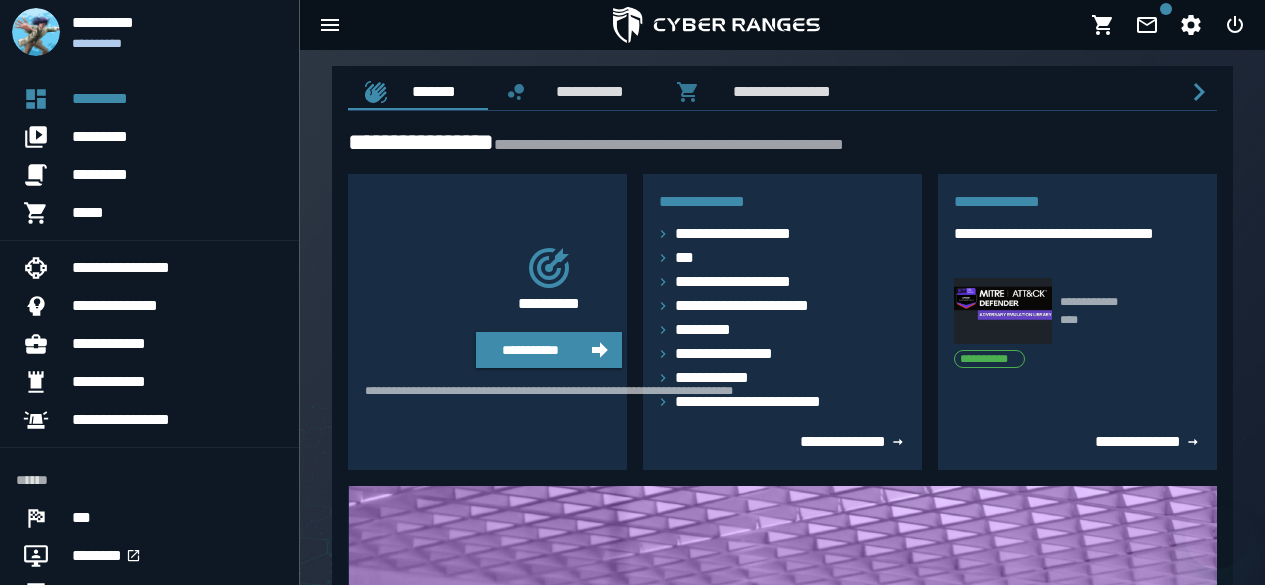 scroll, scrollTop: 0, scrollLeft: 0, axis: both 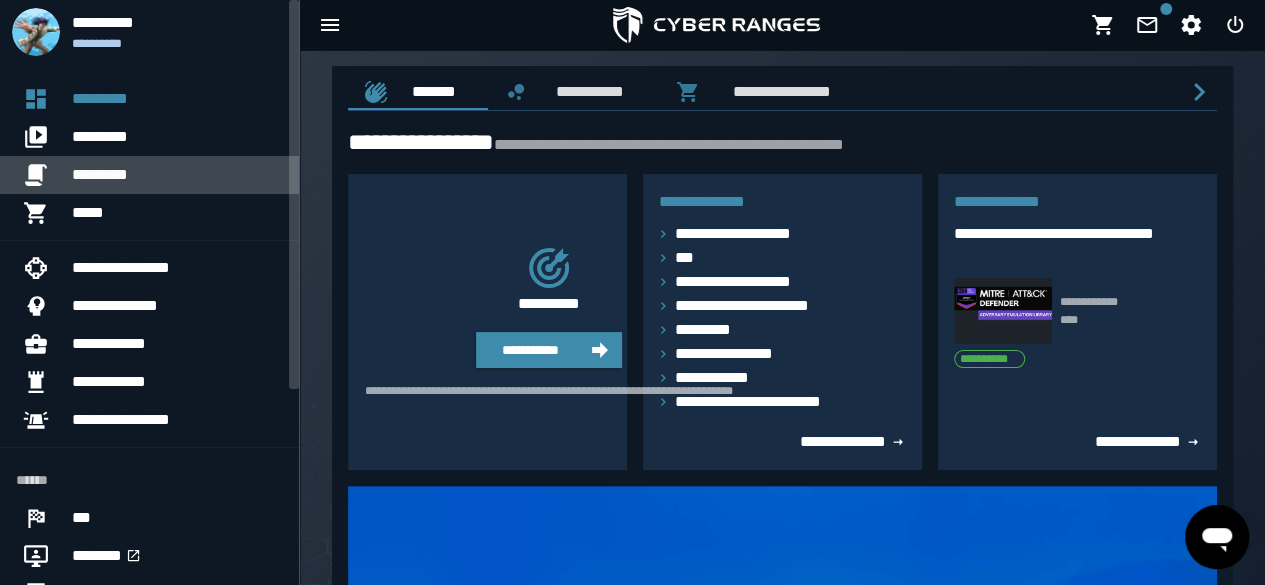 click on "*********" at bounding box center [177, 175] 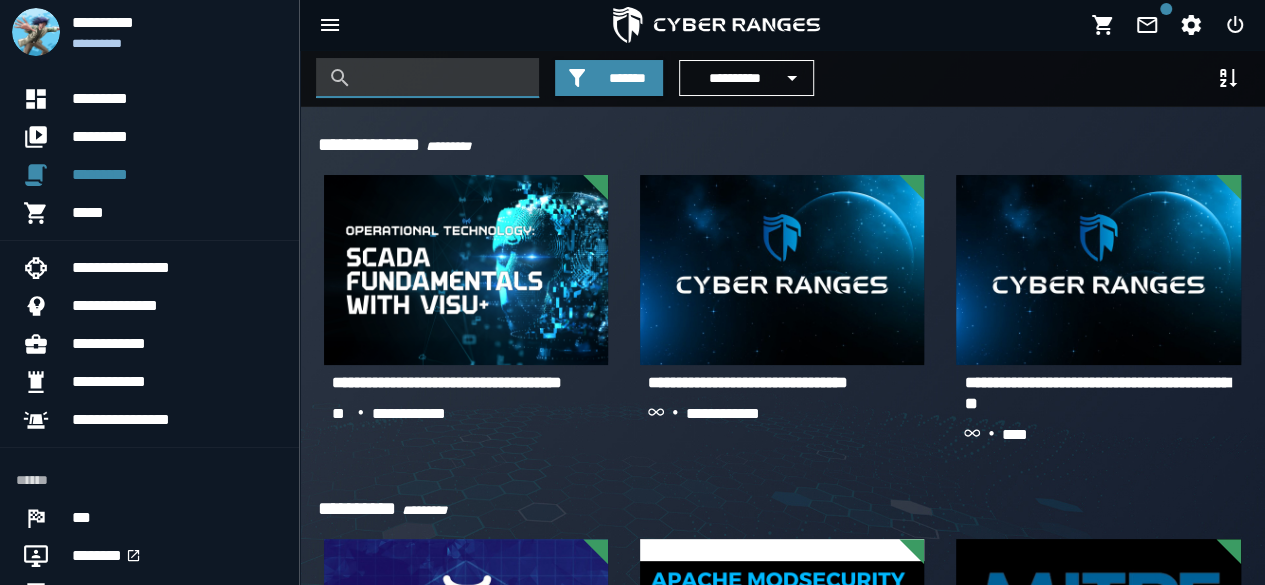 click at bounding box center (442, 78) 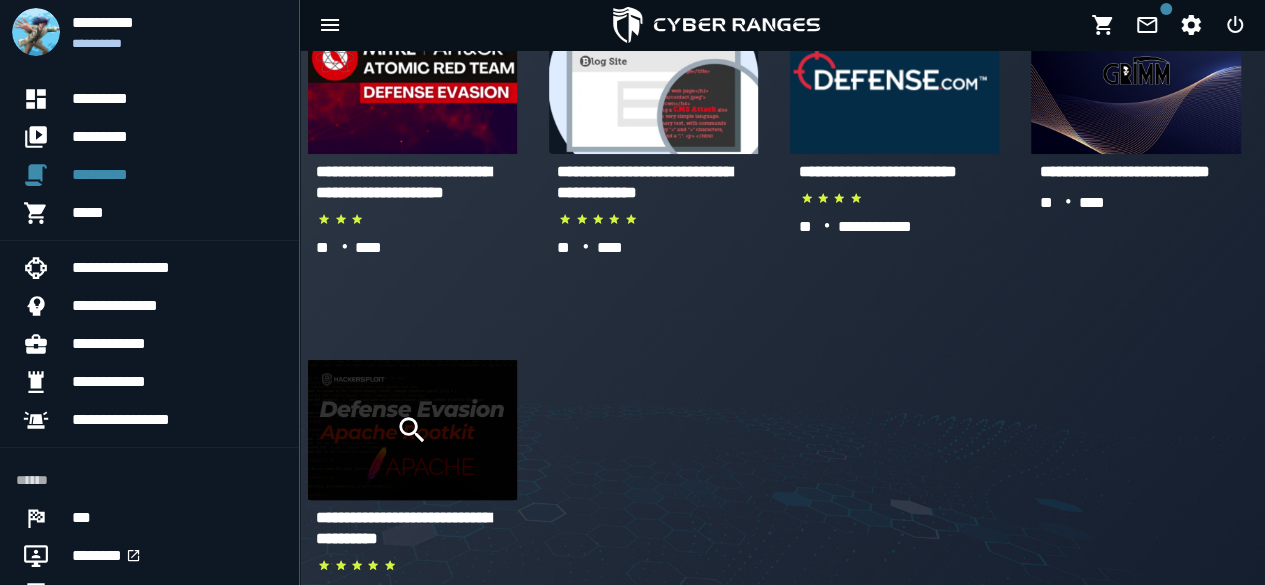 scroll, scrollTop: 200, scrollLeft: 0, axis: vertical 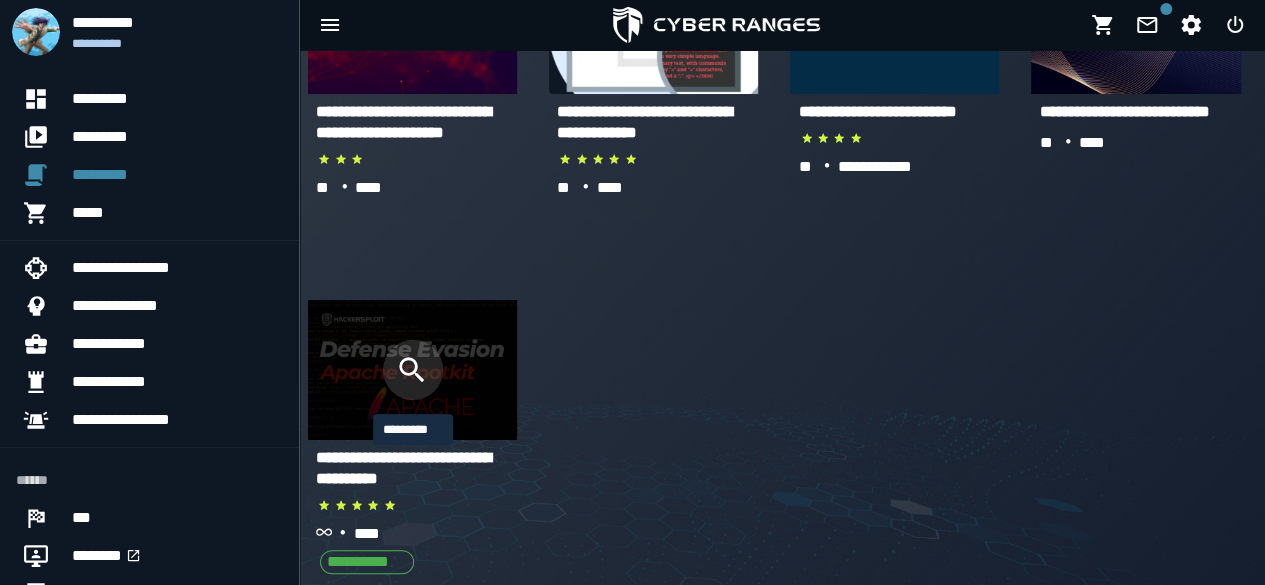 type on "*******" 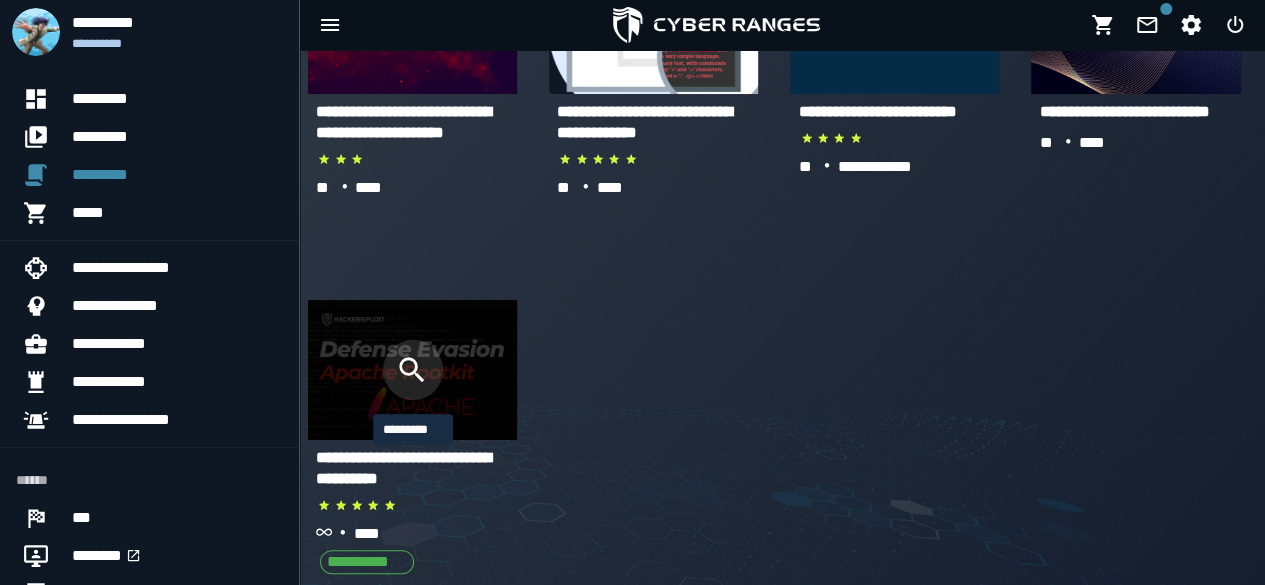 click 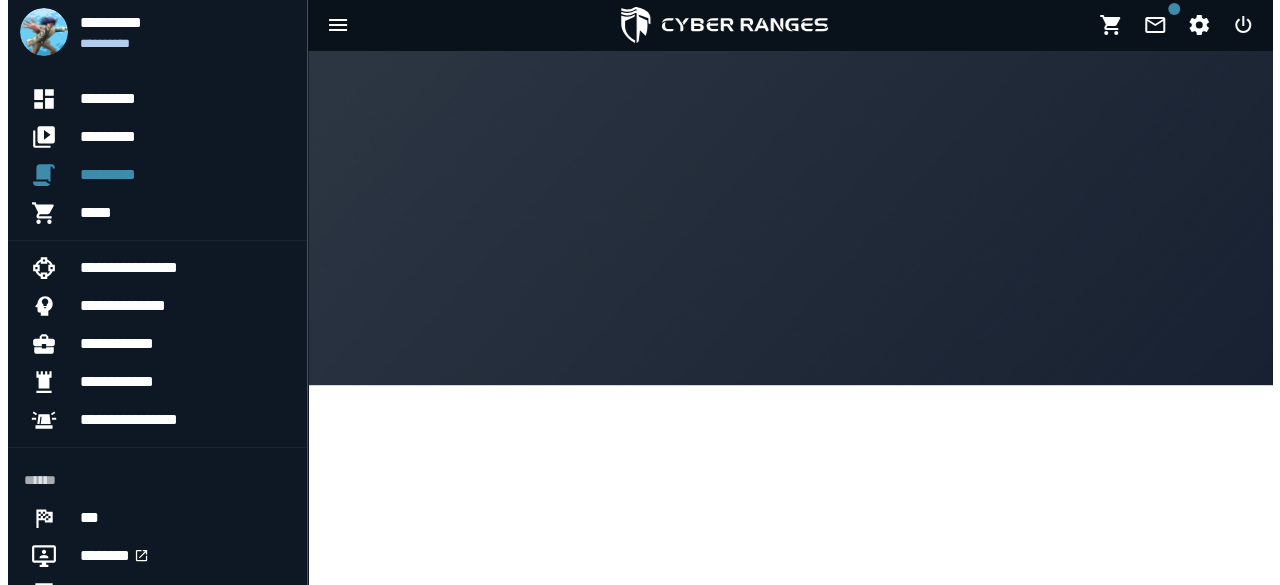 scroll, scrollTop: 0, scrollLeft: 0, axis: both 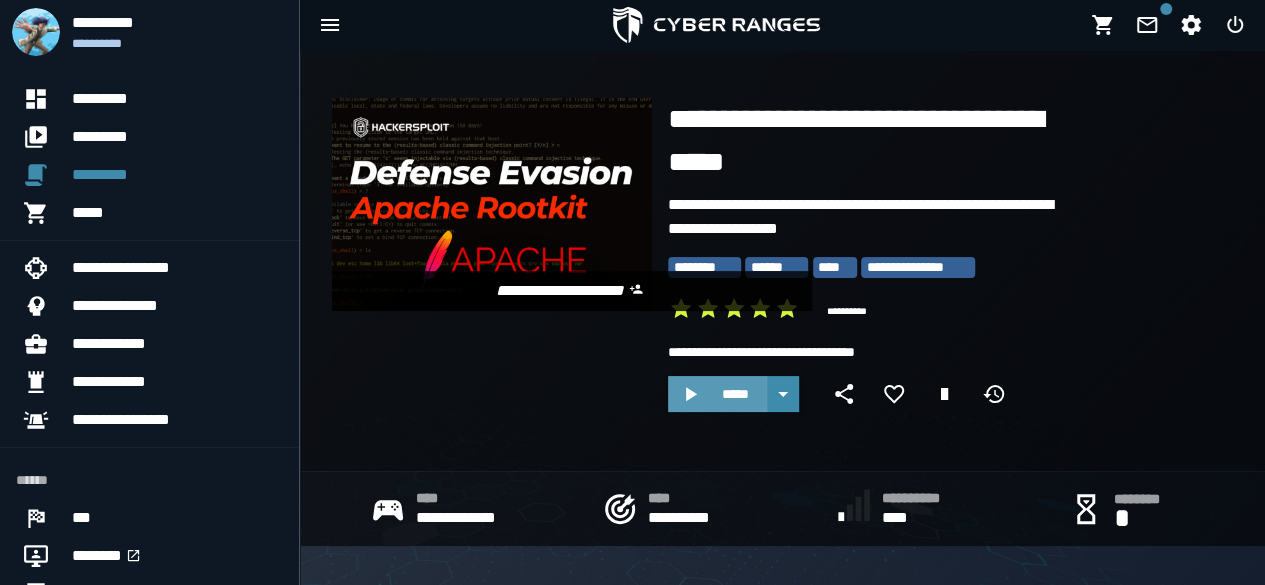 click on "*****" at bounding box center [717, 394] 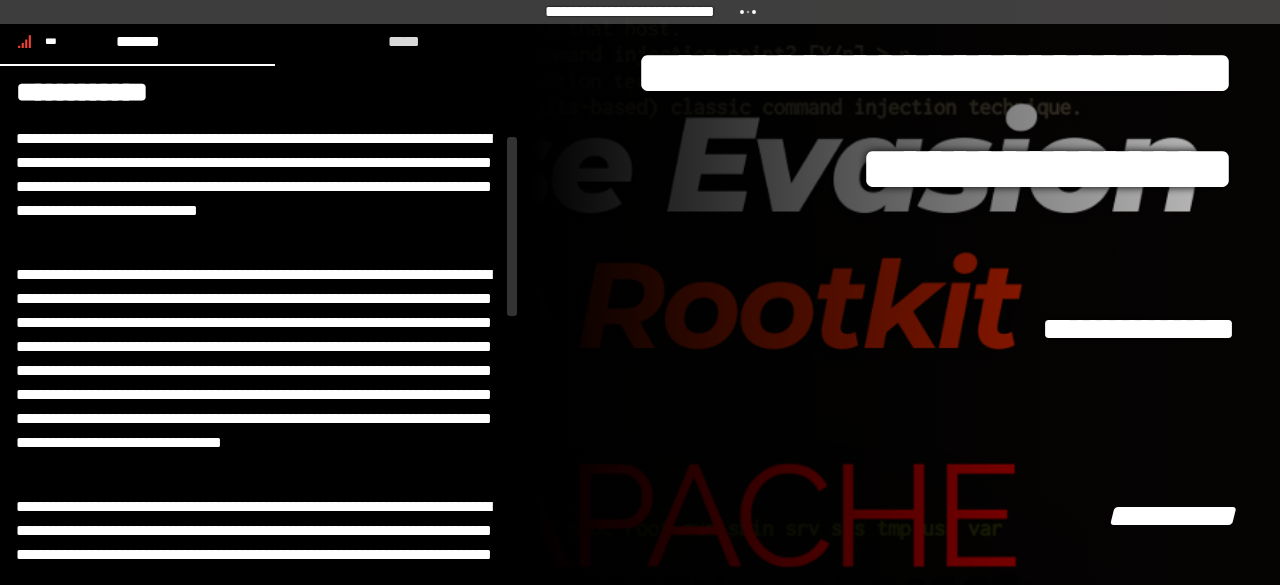 scroll, scrollTop: 0, scrollLeft: 0, axis: both 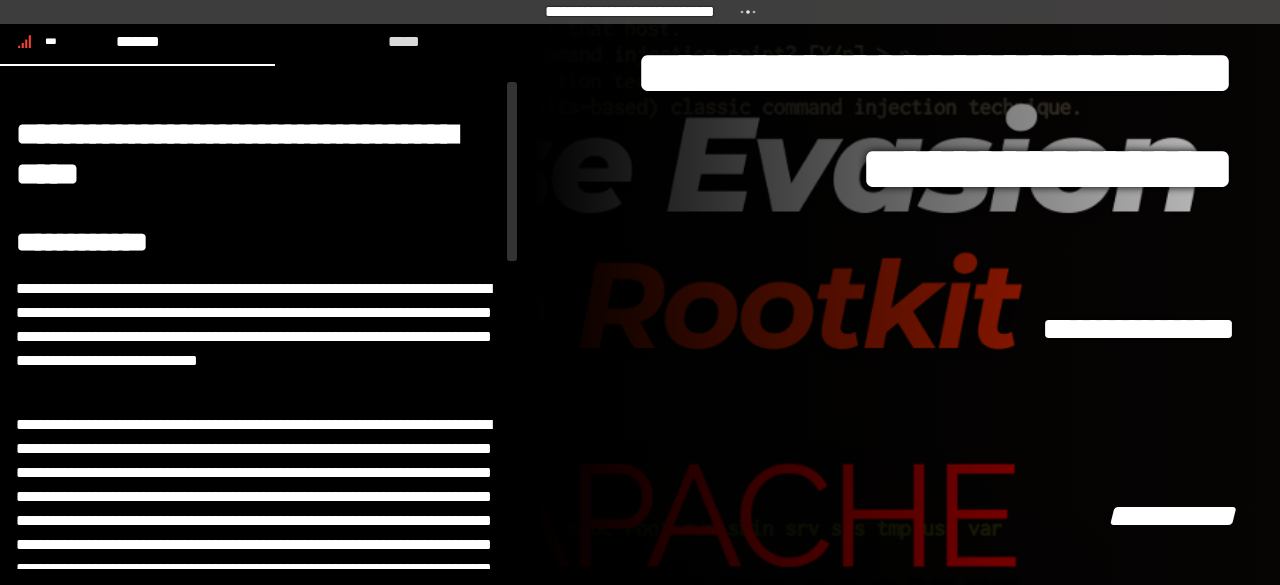 drag, startPoint x: 510, startPoint y: 184, endPoint x: 516, endPoint y: 123, distance: 61.294373 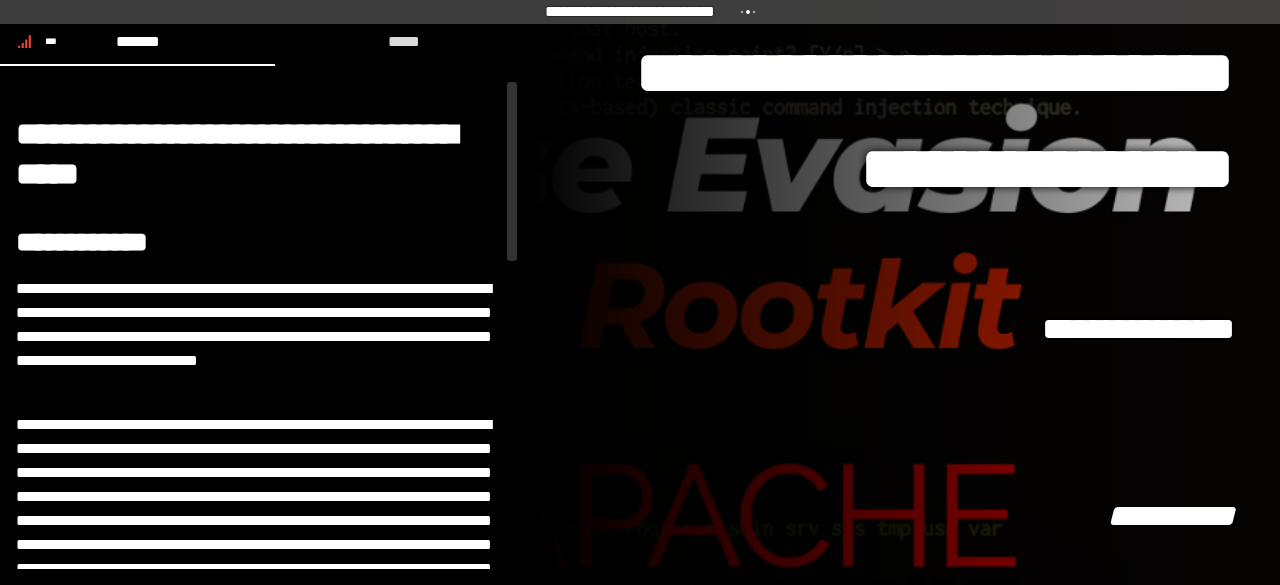 click on "**********" at bounding box center (640, 292) 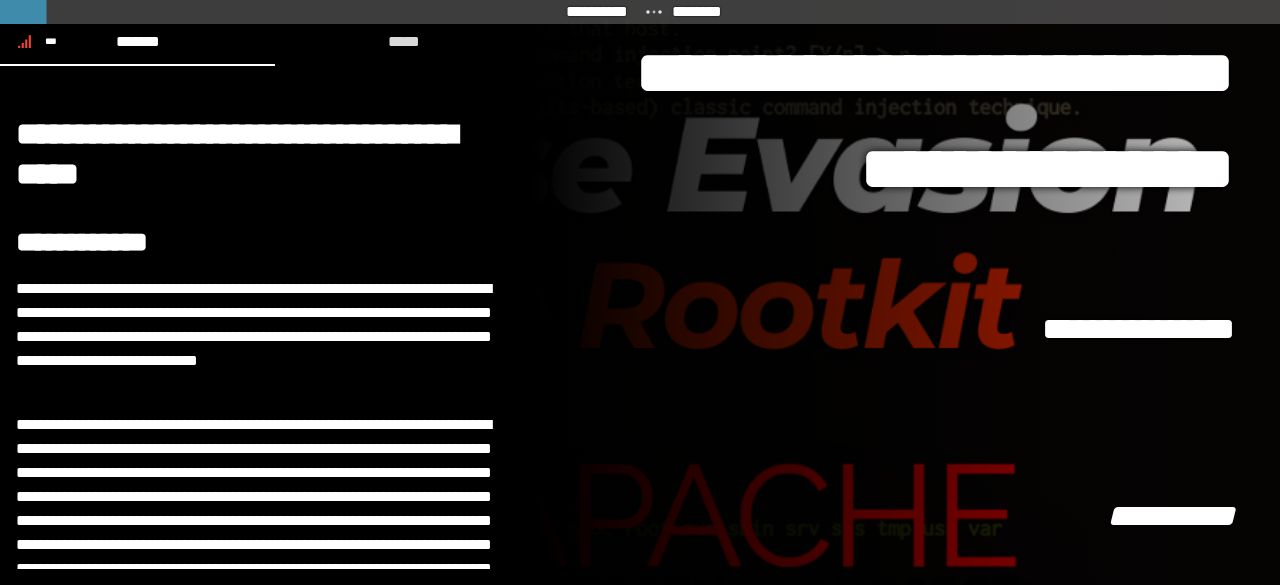 scroll, scrollTop: 0, scrollLeft: 0, axis: both 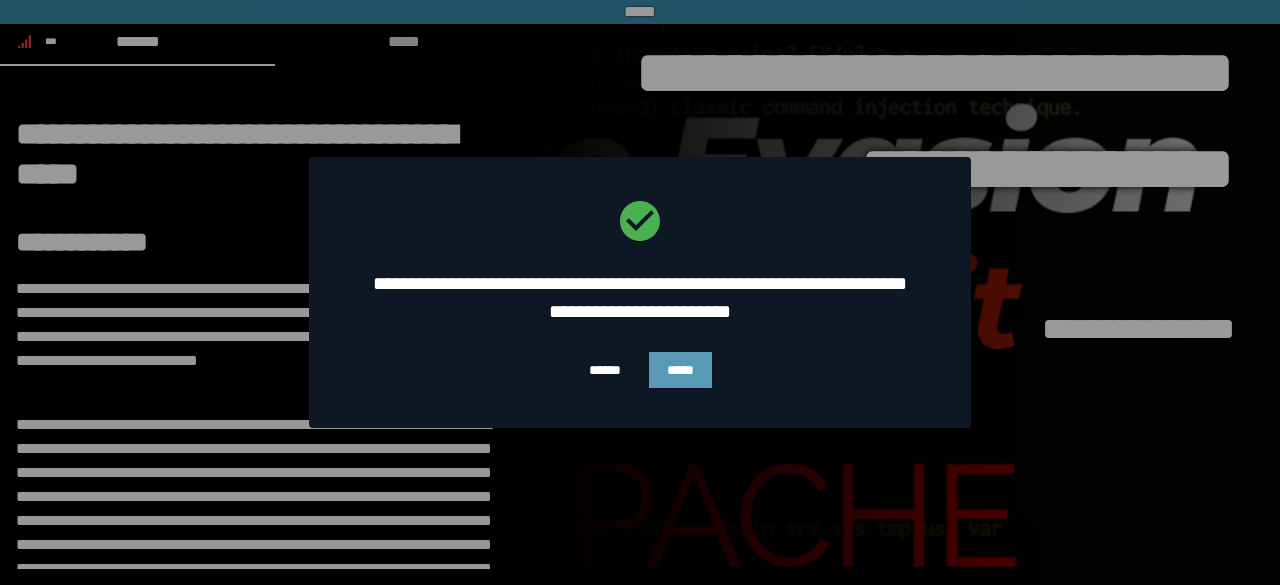 click on "*****" at bounding box center [680, 370] 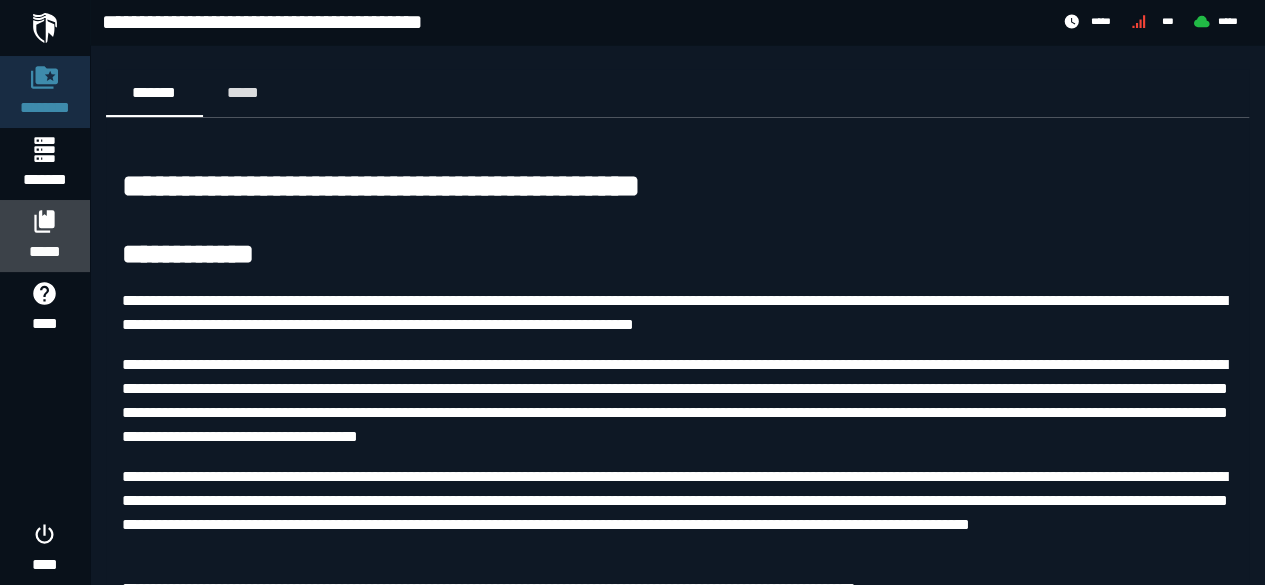 click 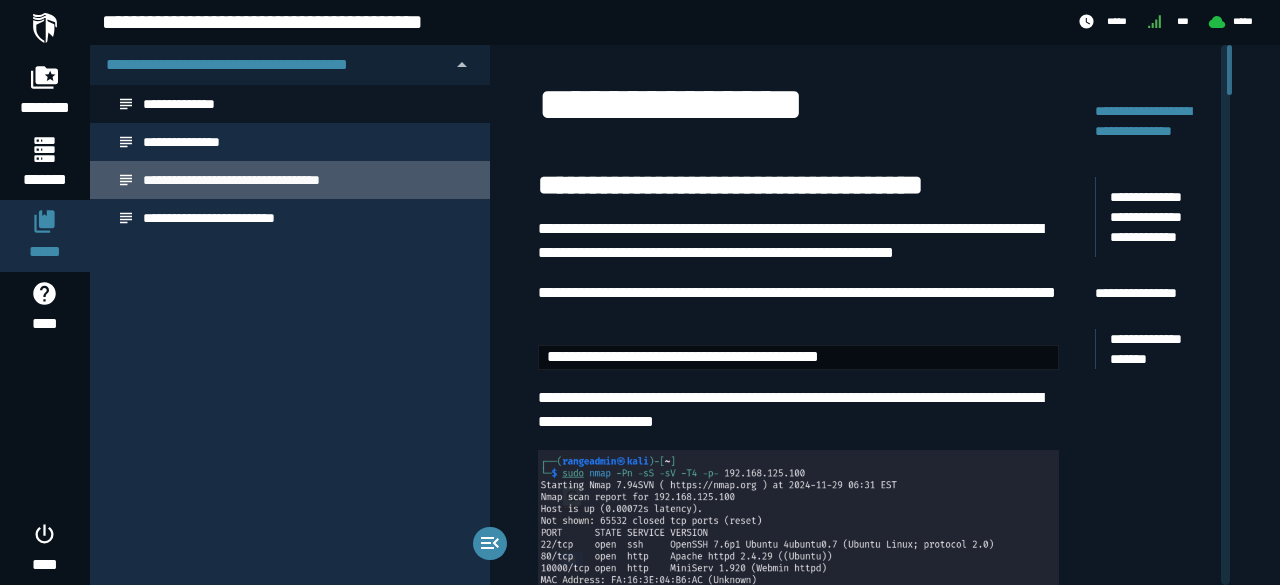 click on "**********" at bounding box center (259, 180) 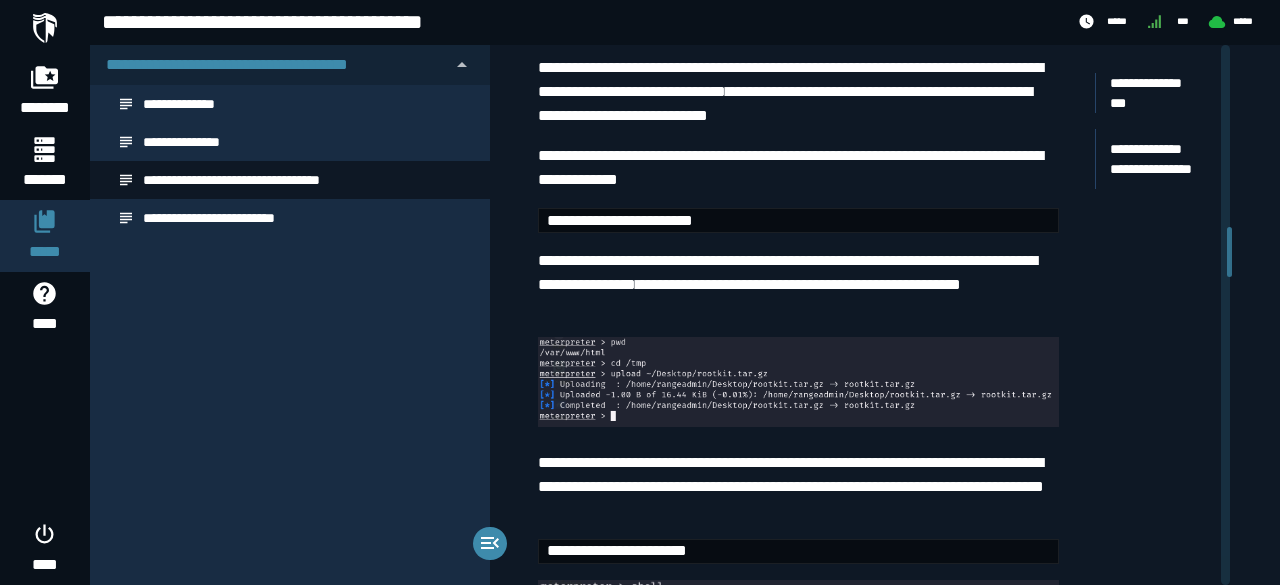 scroll, scrollTop: 2057, scrollLeft: 0, axis: vertical 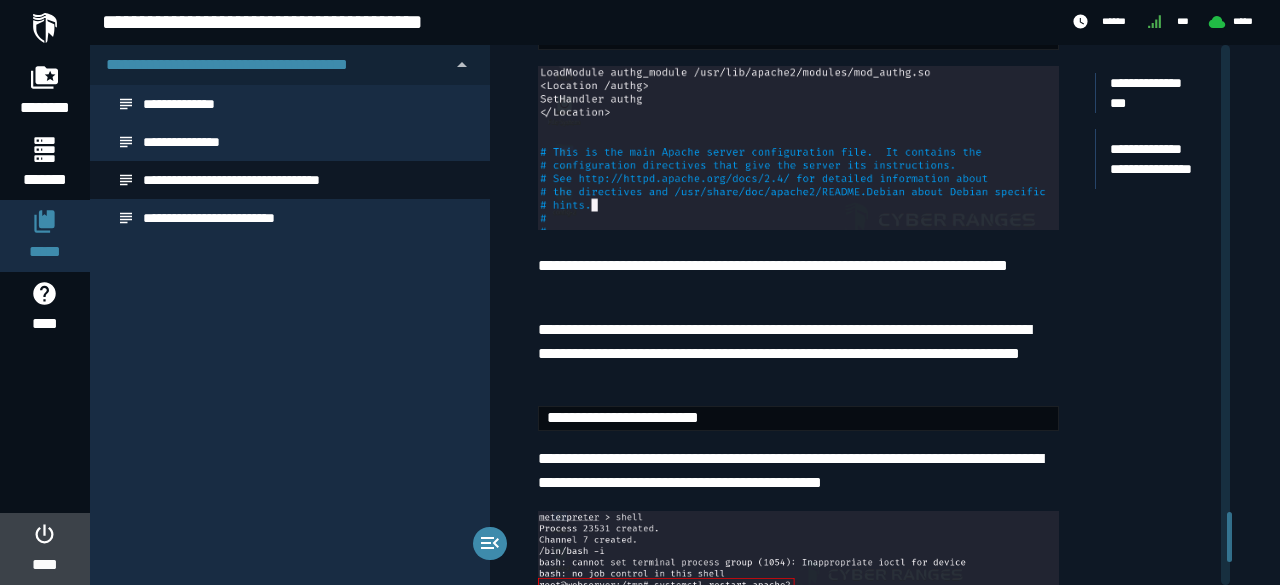 click on "****" at bounding box center (44, 565) 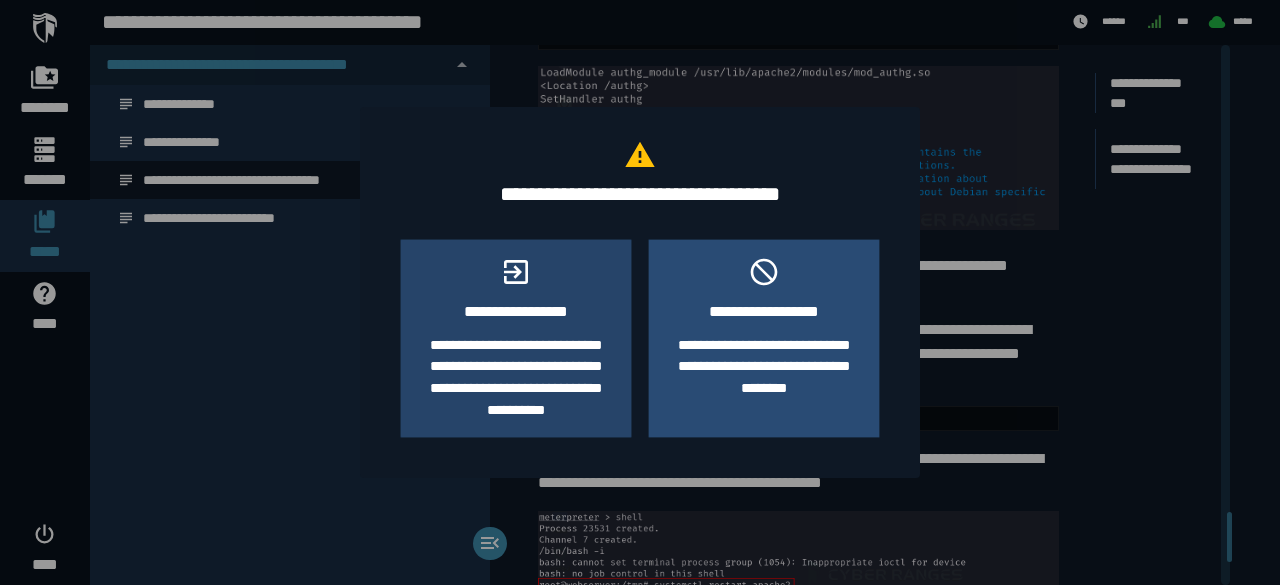 click on "**********" 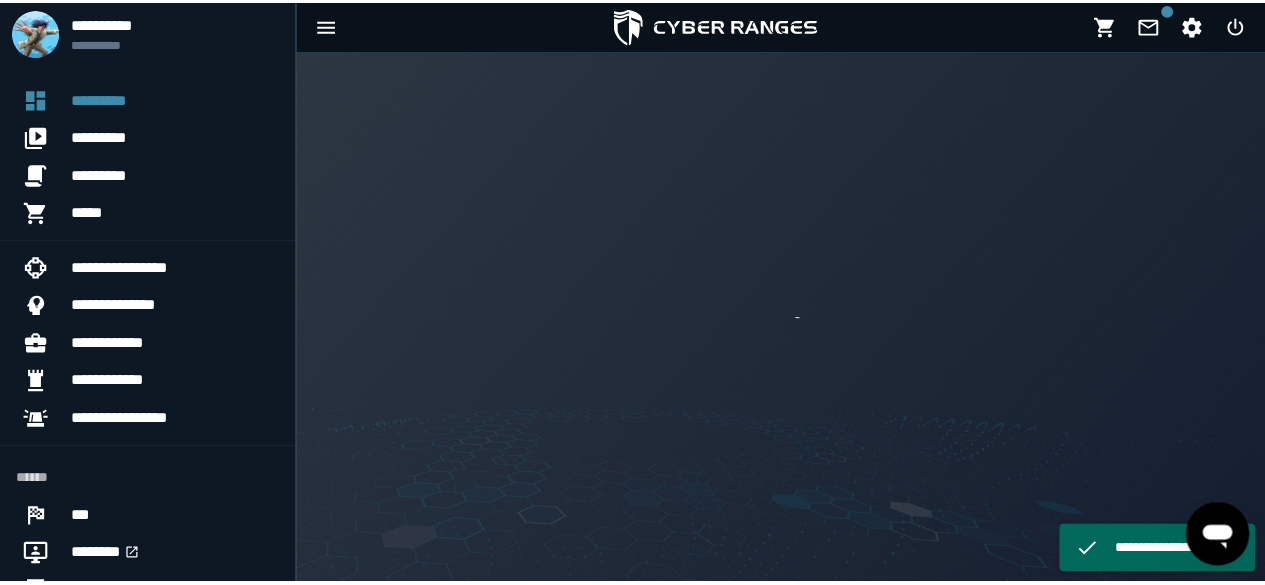 scroll, scrollTop: 0, scrollLeft: 0, axis: both 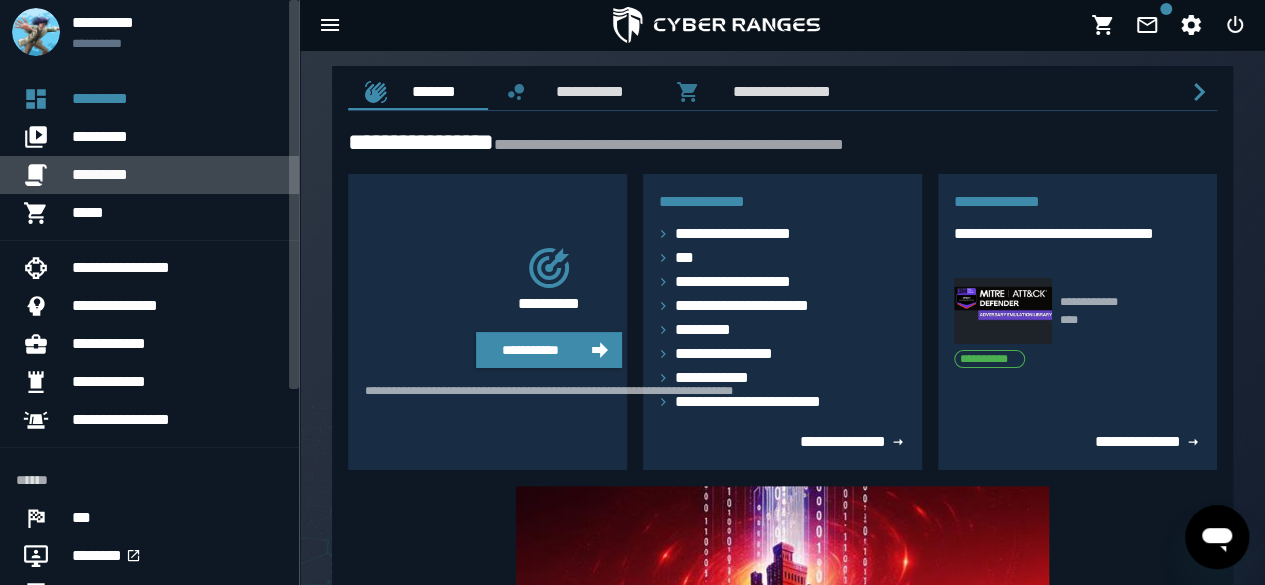 click on "*********" at bounding box center (177, 175) 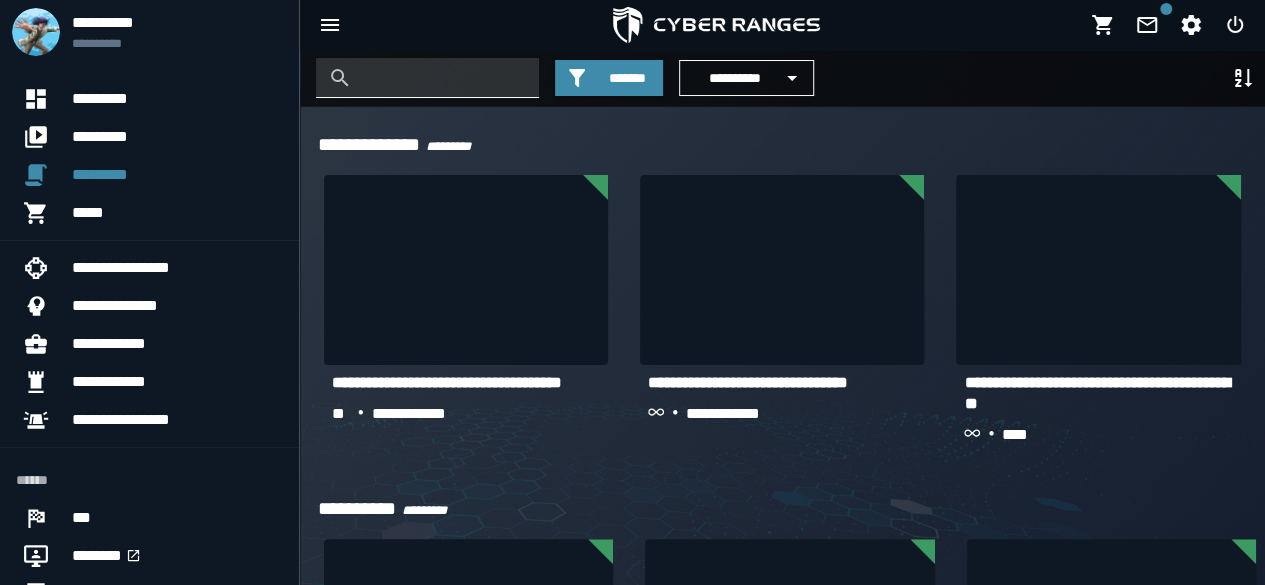 click at bounding box center (442, 78) 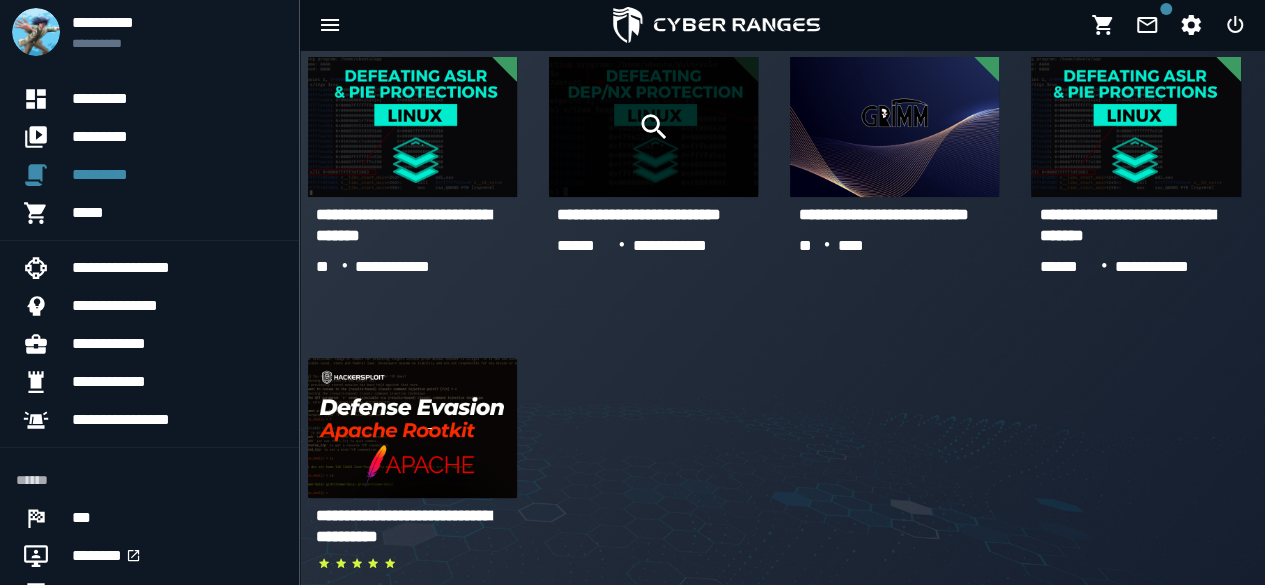 scroll, scrollTop: 500, scrollLeft: 0, axis: vertical 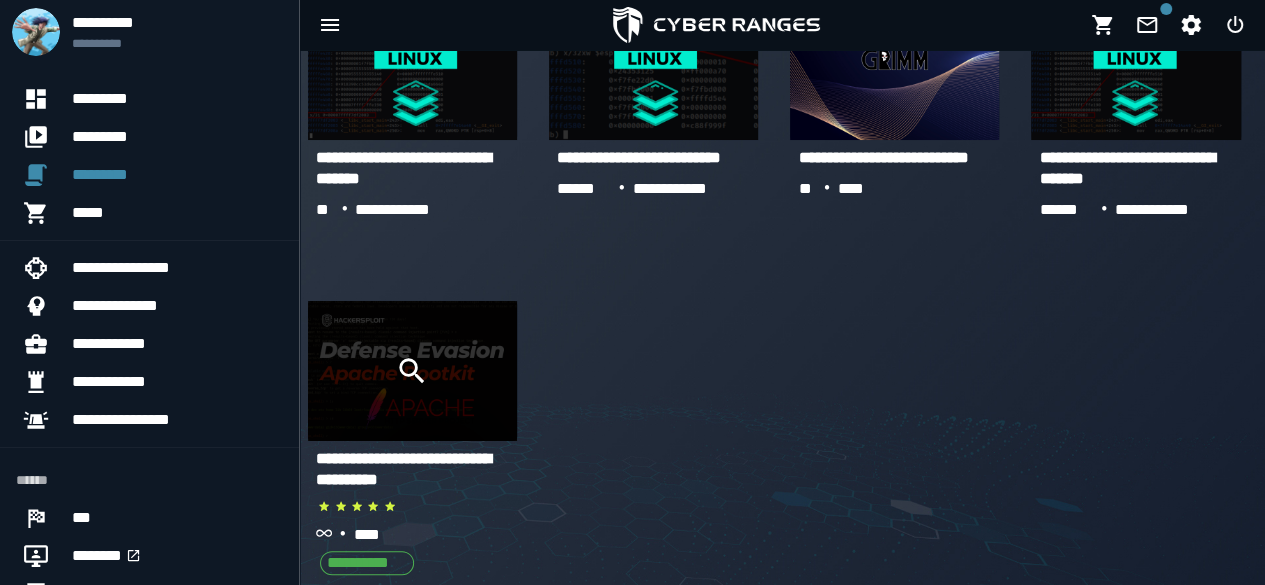 type on "****" 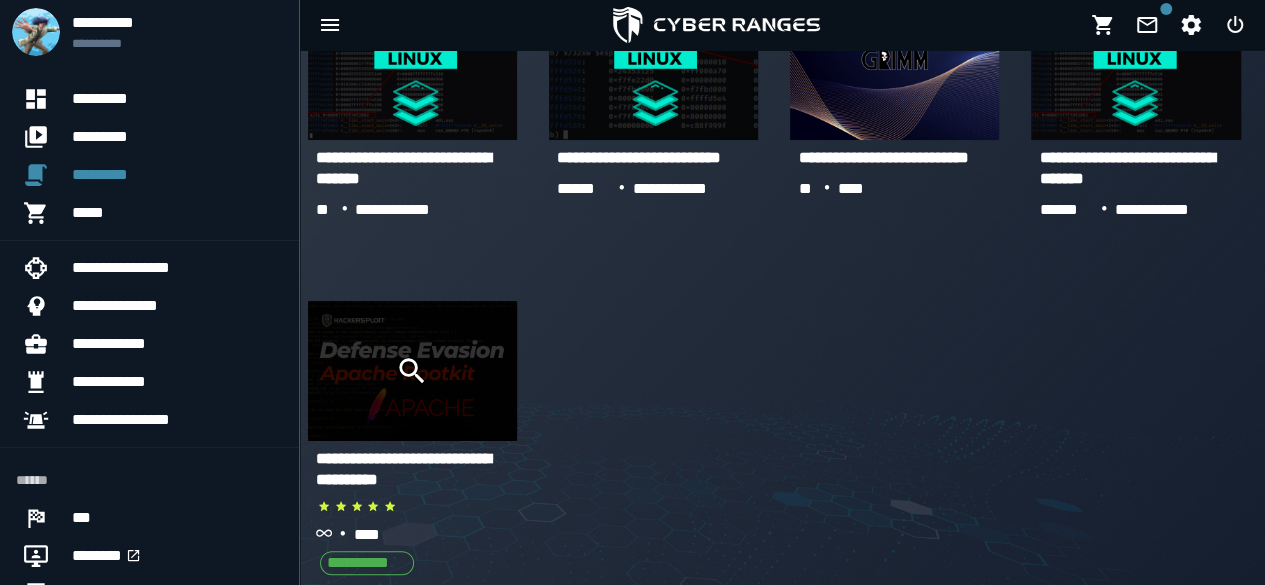 click 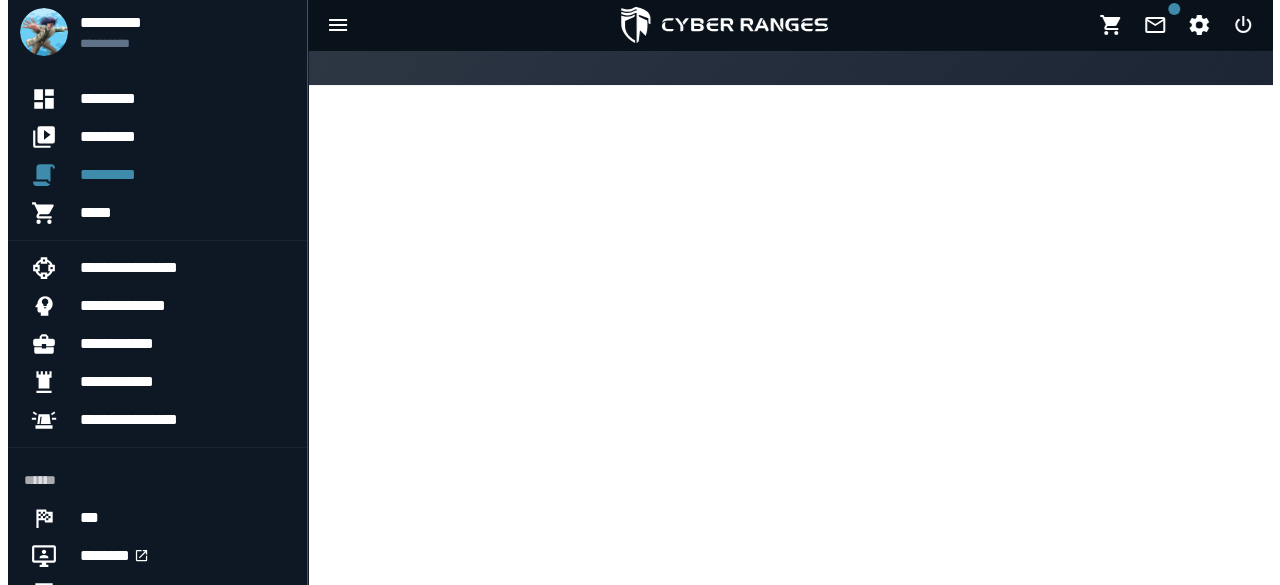 scroll, scrollTop: 0, scrollLeft: 0, axis: both 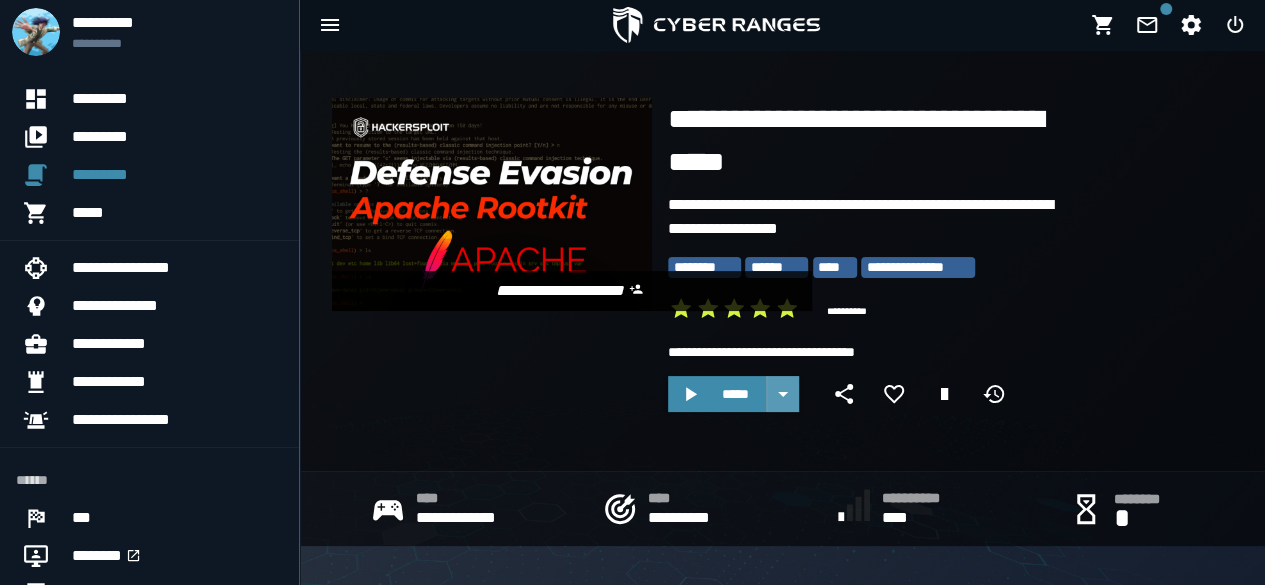 click 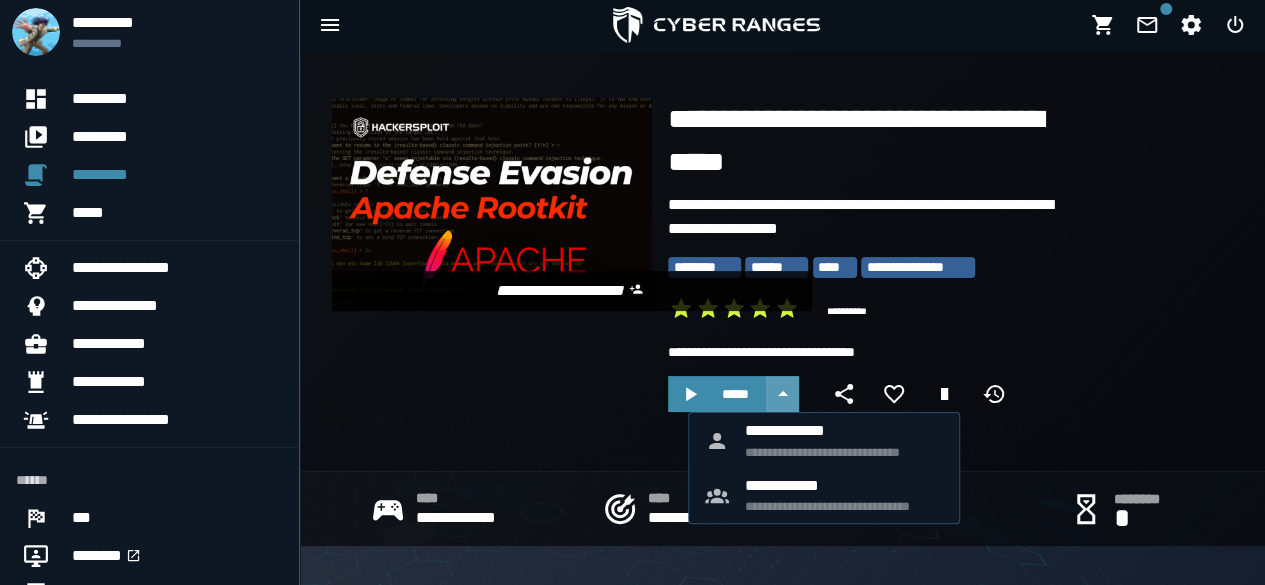 click 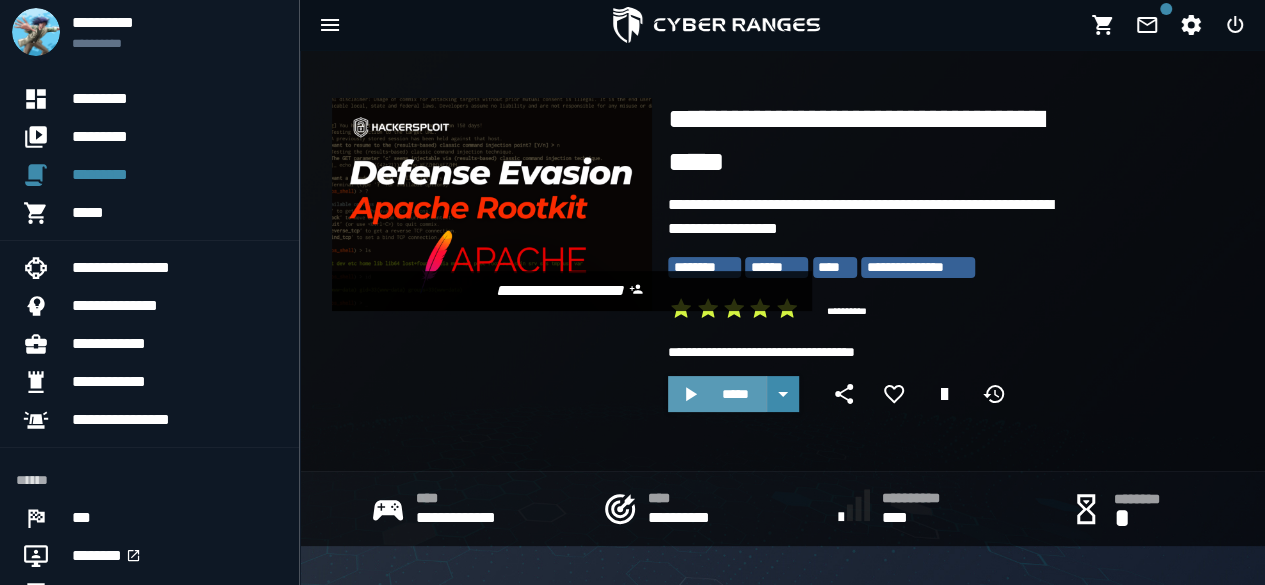 click on "*****" at bounding box center (735, 394) 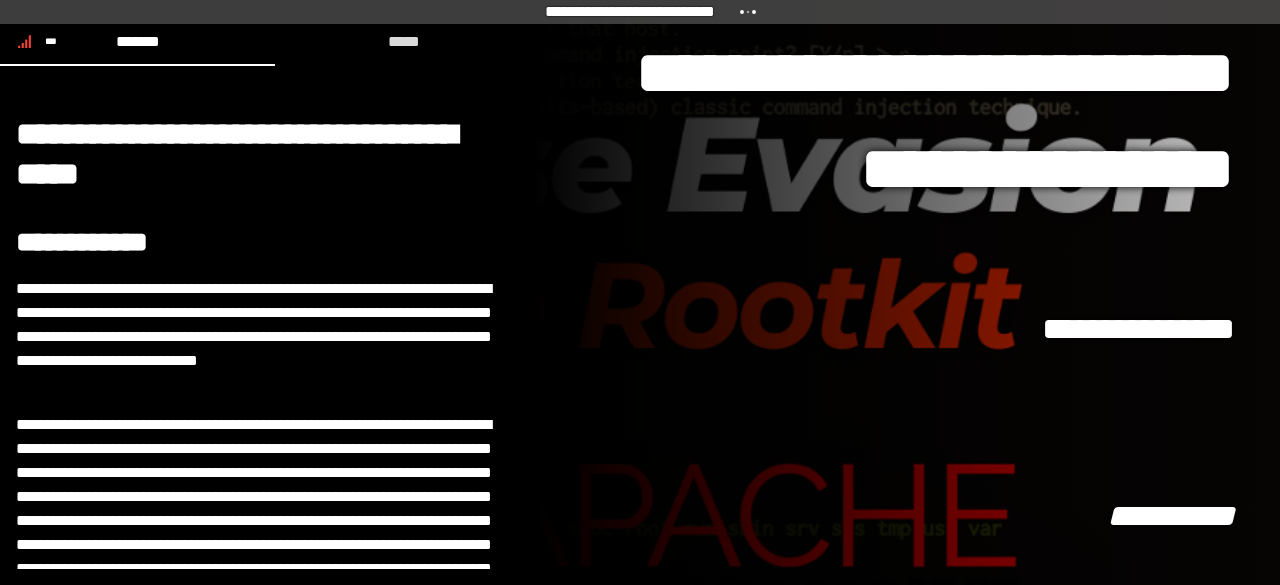 drag, startPoint x: 845, startPoint y: 337, endPoint x: 806, endPoint y: 332, distance: 39.319206 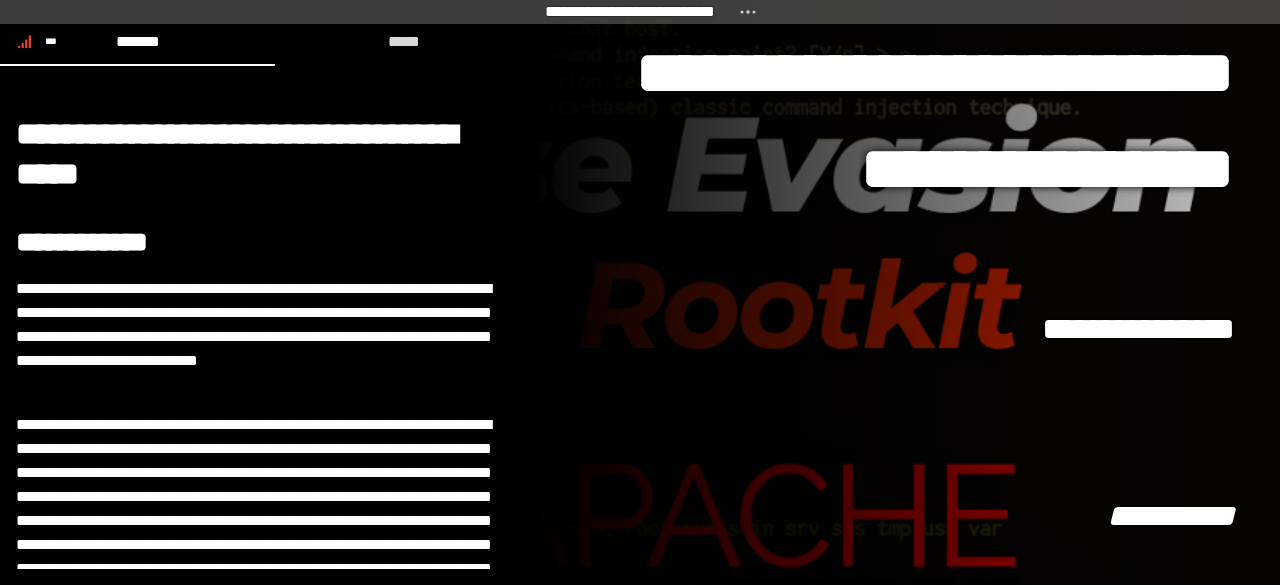 click on "**********" at bounding box center [884, 329] 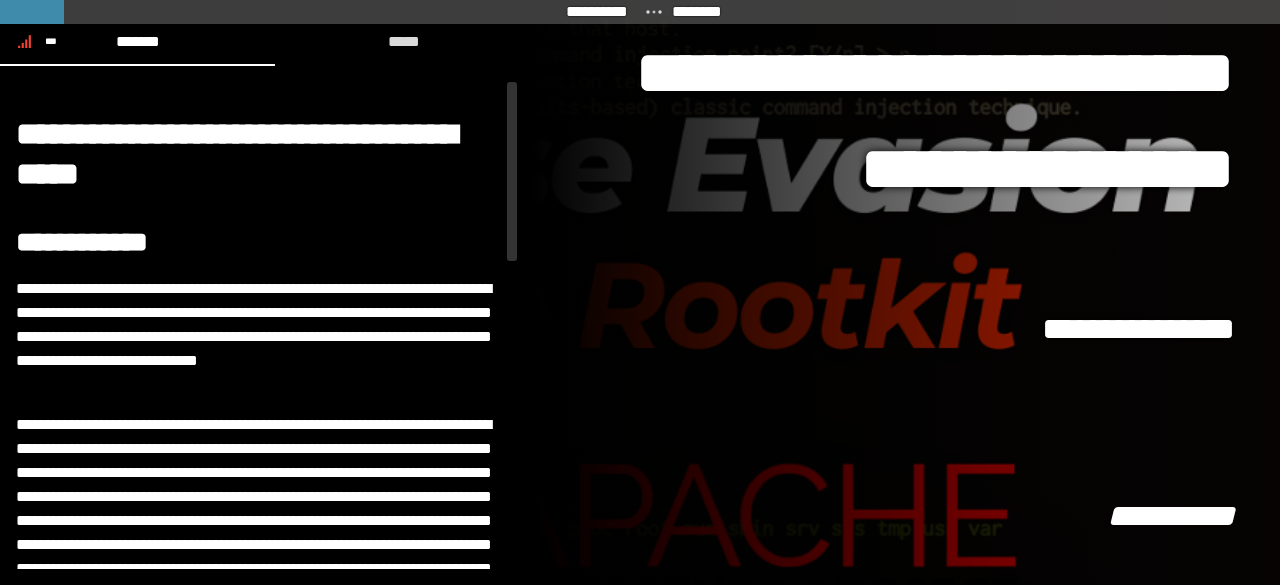 scroll, scrollTop: 0, scrollLeft: 0, axis: both 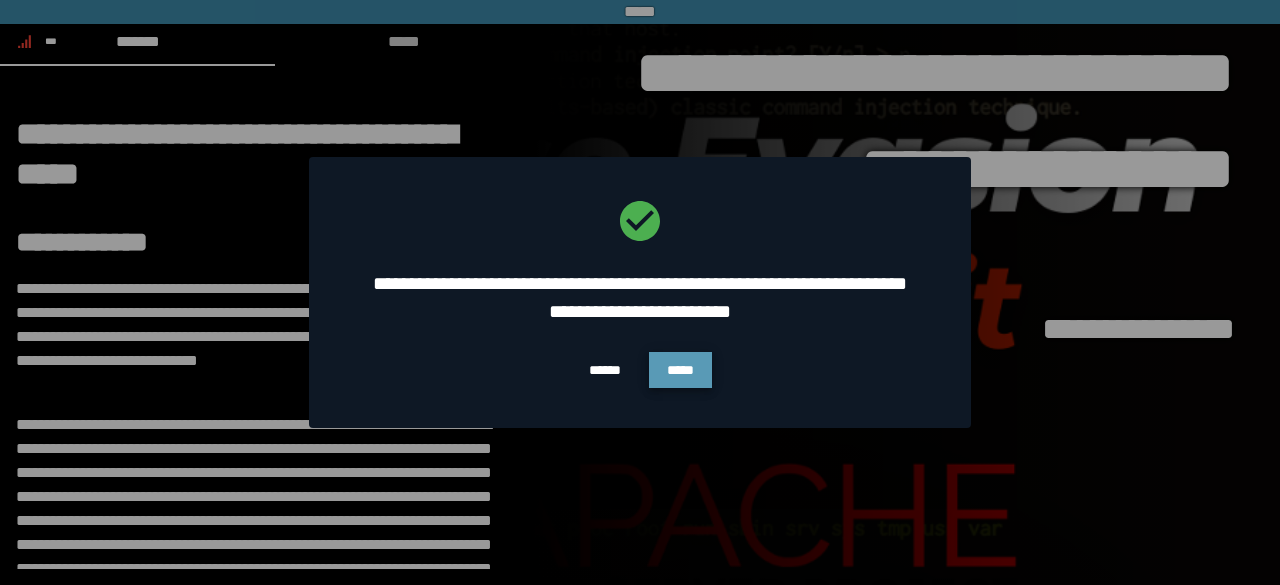 click on "*****" at bounding box center [680, 370] 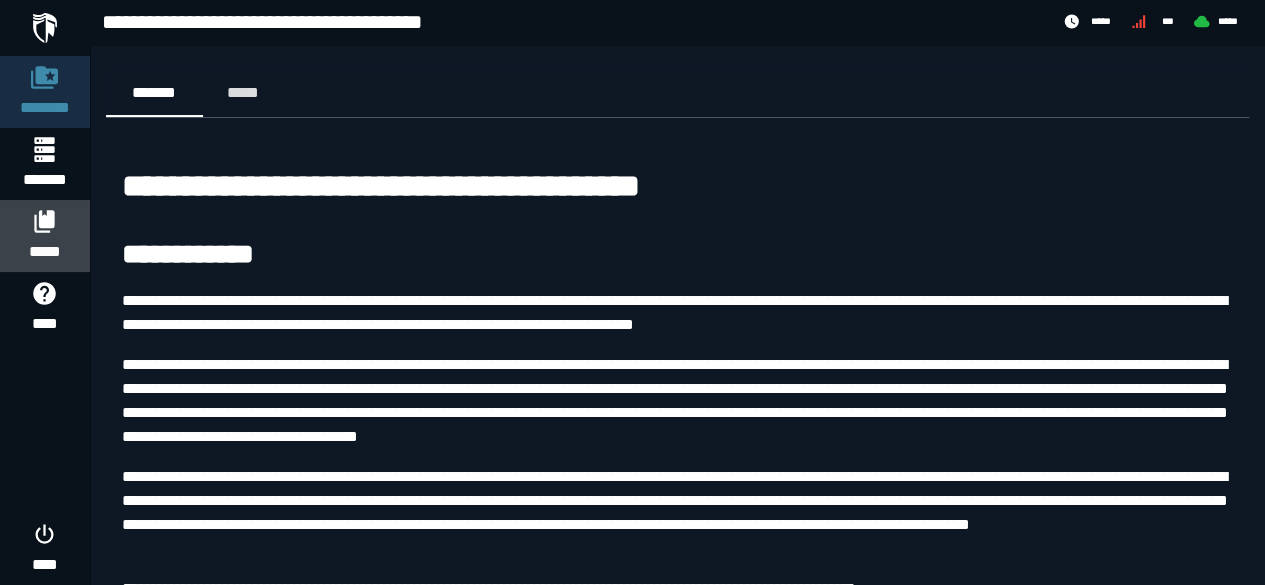 click on "*****" 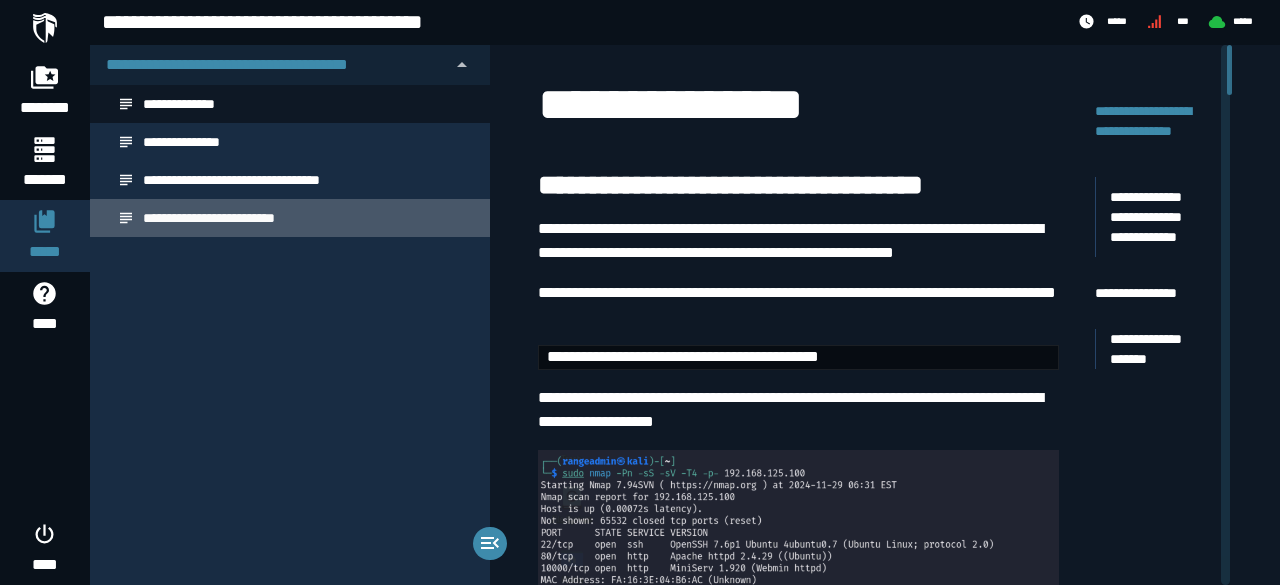 click on "**********" at bounding box center [231, 218] 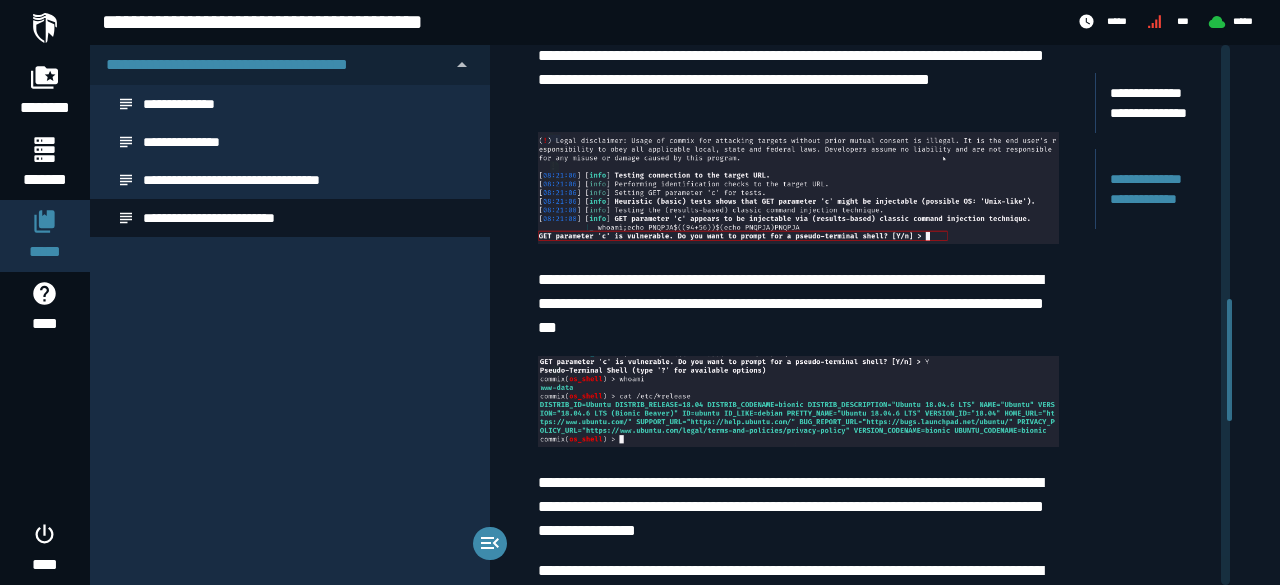 scroll, scrollTop: 1844, scrollLeft: 0, axis: vertical 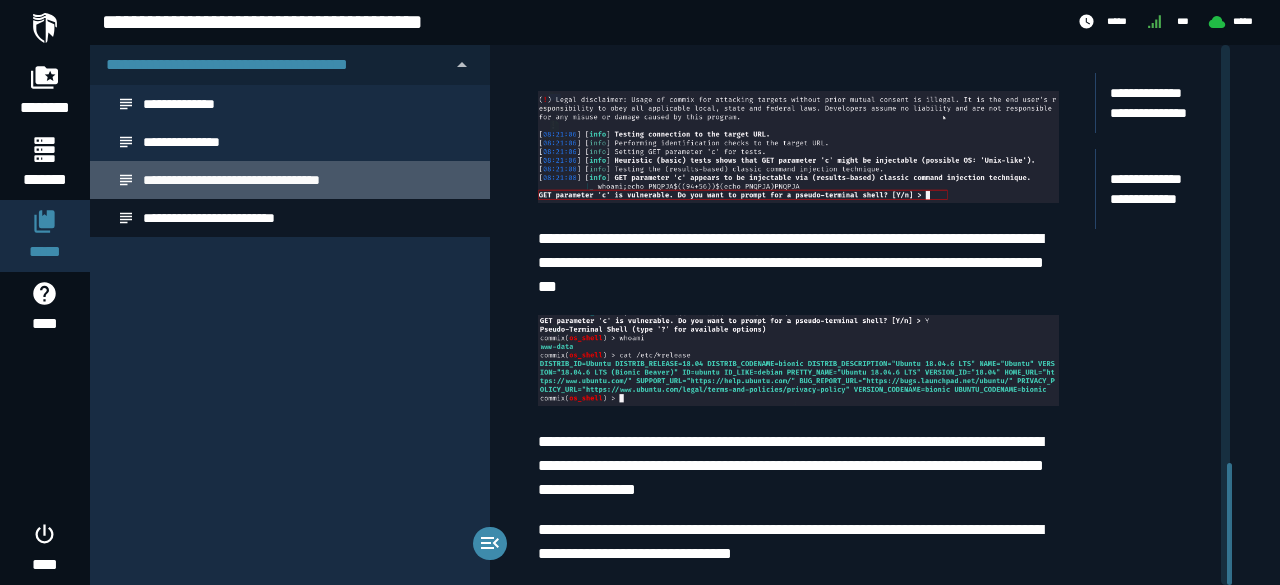click on "**********" at bounding box center [290, 180] 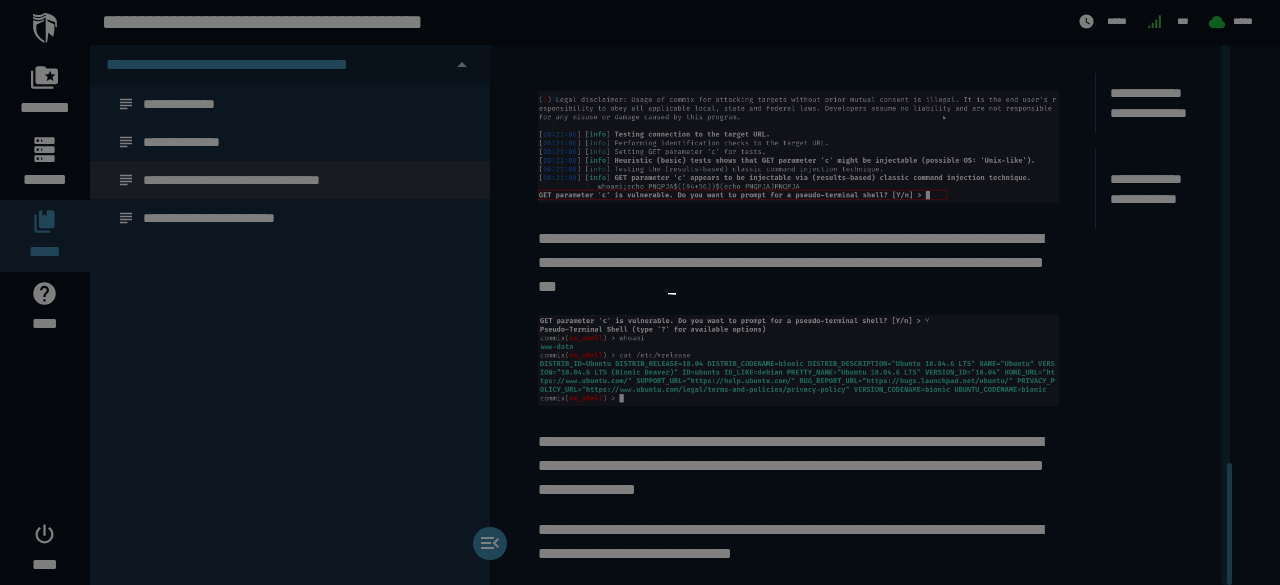 scroll, scrollTop: 0, scrollLeft: 0, axis: both 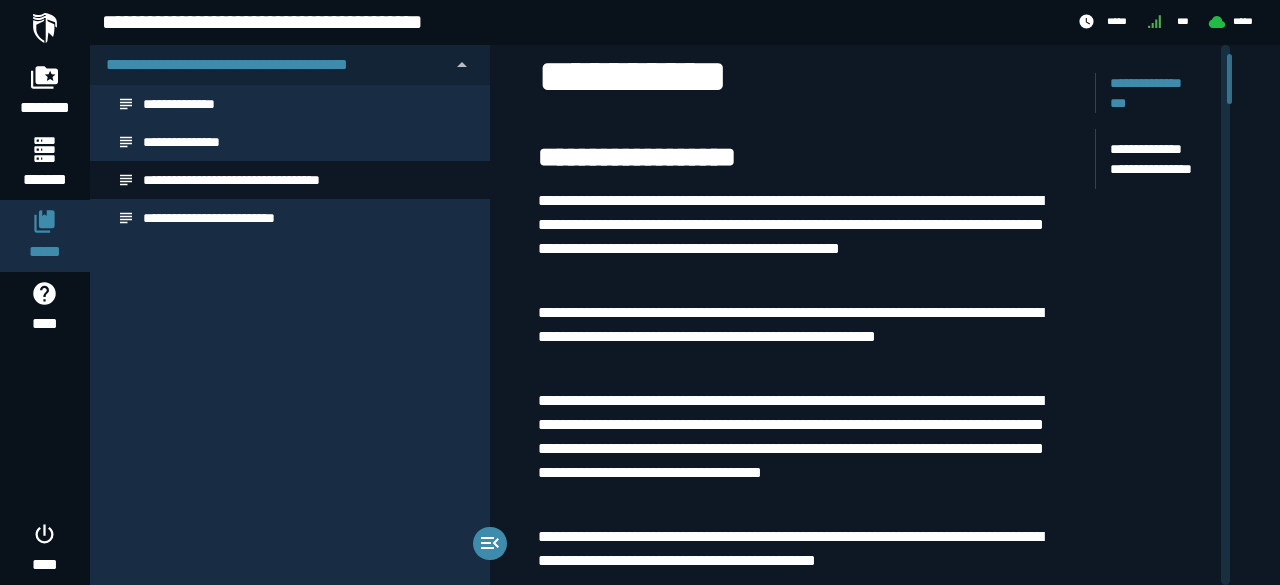click on "**********" at bounding box center (798, 449) 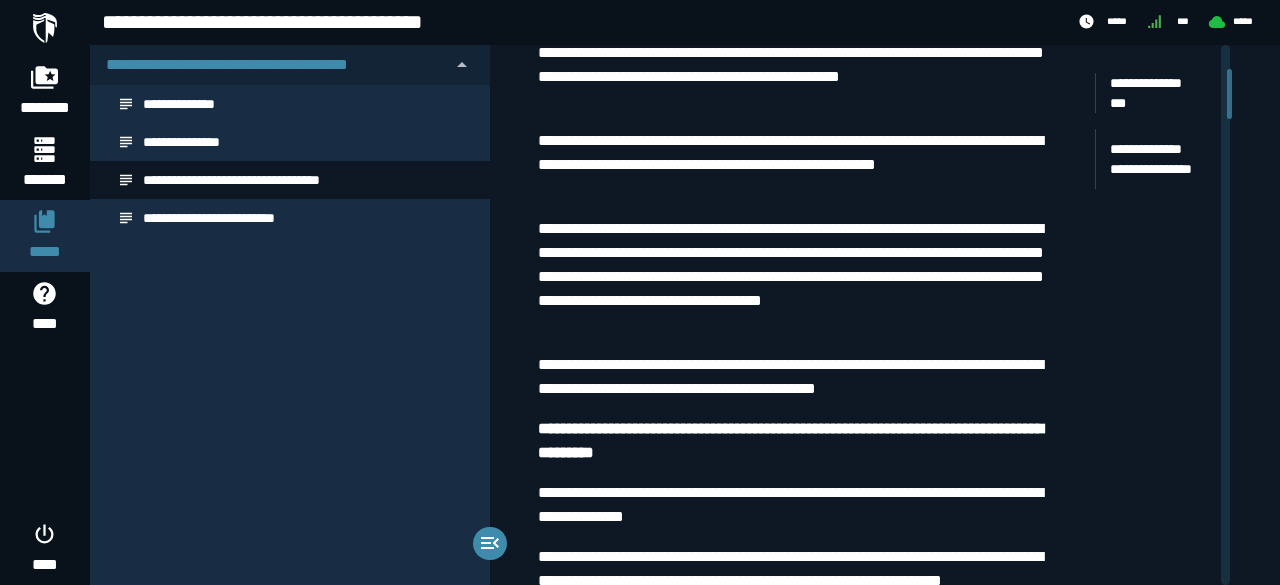 scroll, scrollTop: 280, scrollLeft: 0, axis: vertical 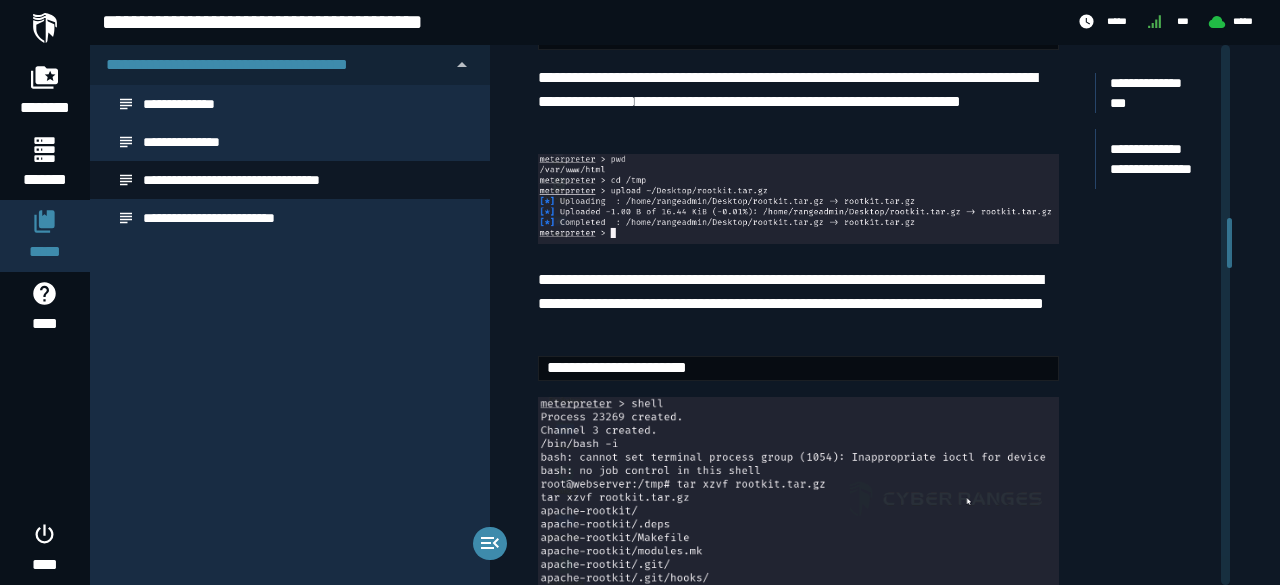 click on "**********" at bounding box center (885, 847) 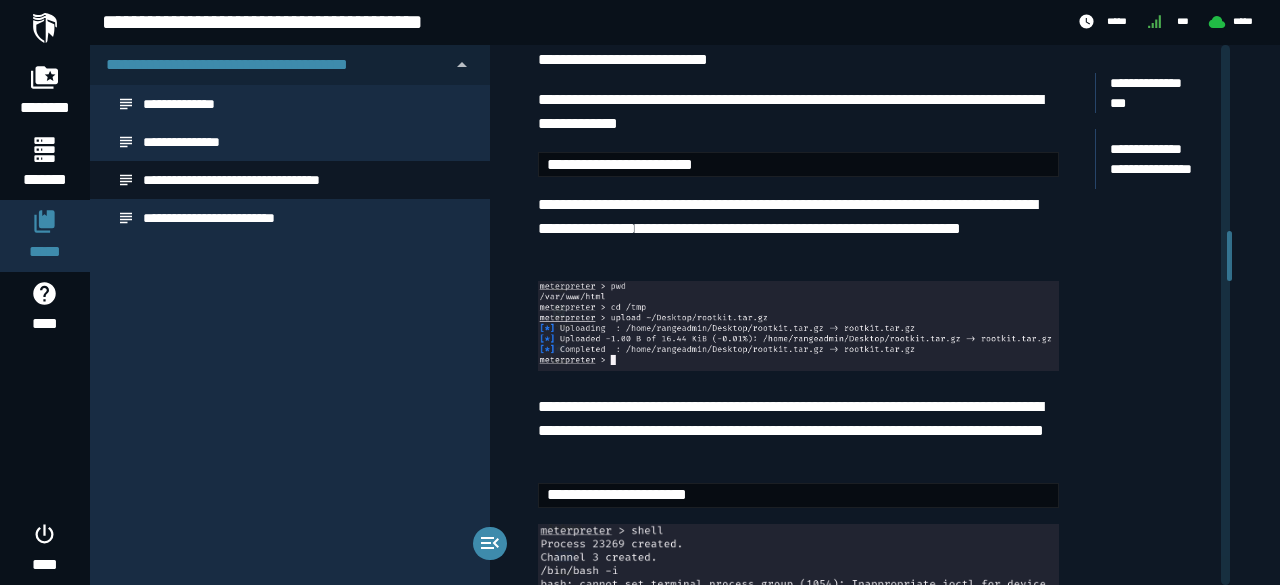scroll, scrollTop: 2108, scrollLeft: 0, axis: vertical 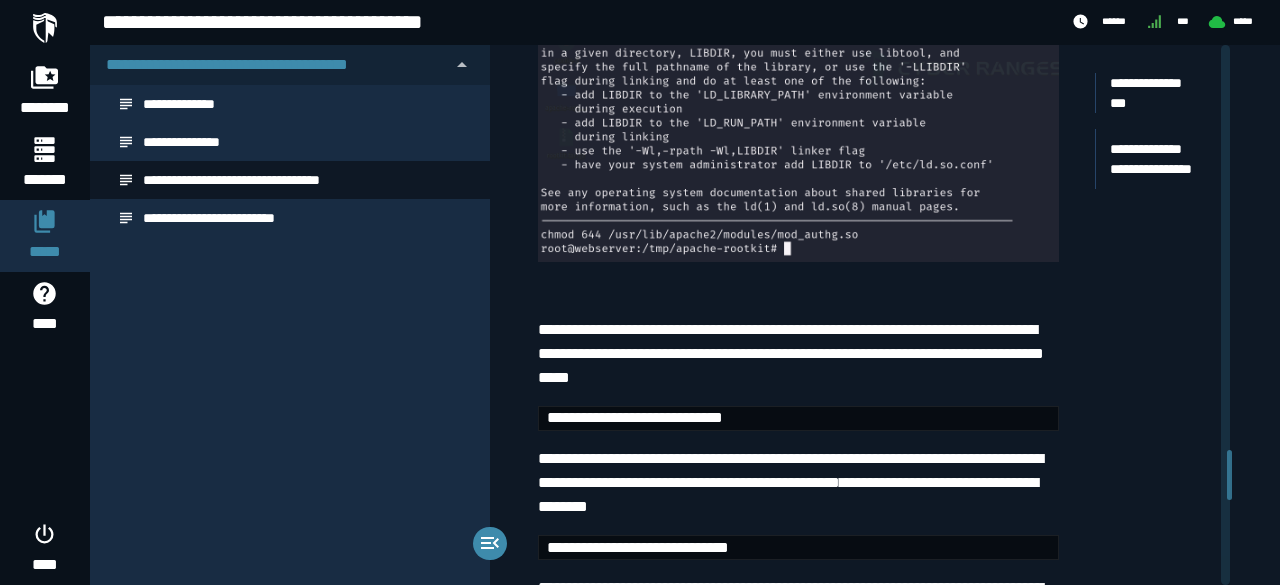 click on "**********" at bounding box center (798, 418) 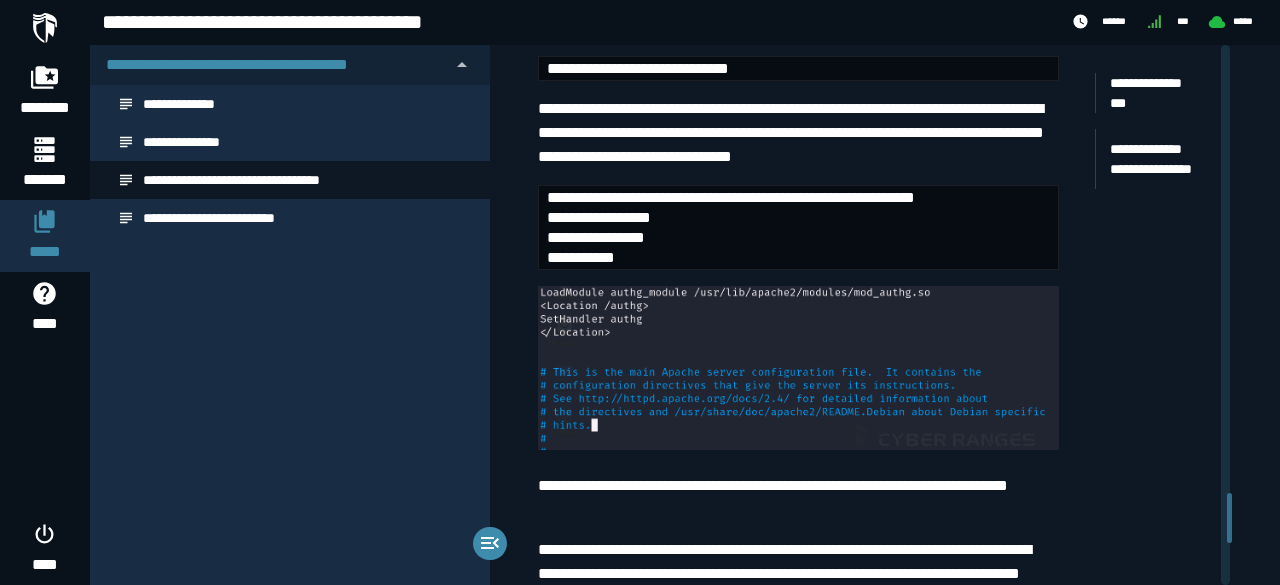 scroll, scrollTop: 5068, scrollLeft: 0, axis: vertical 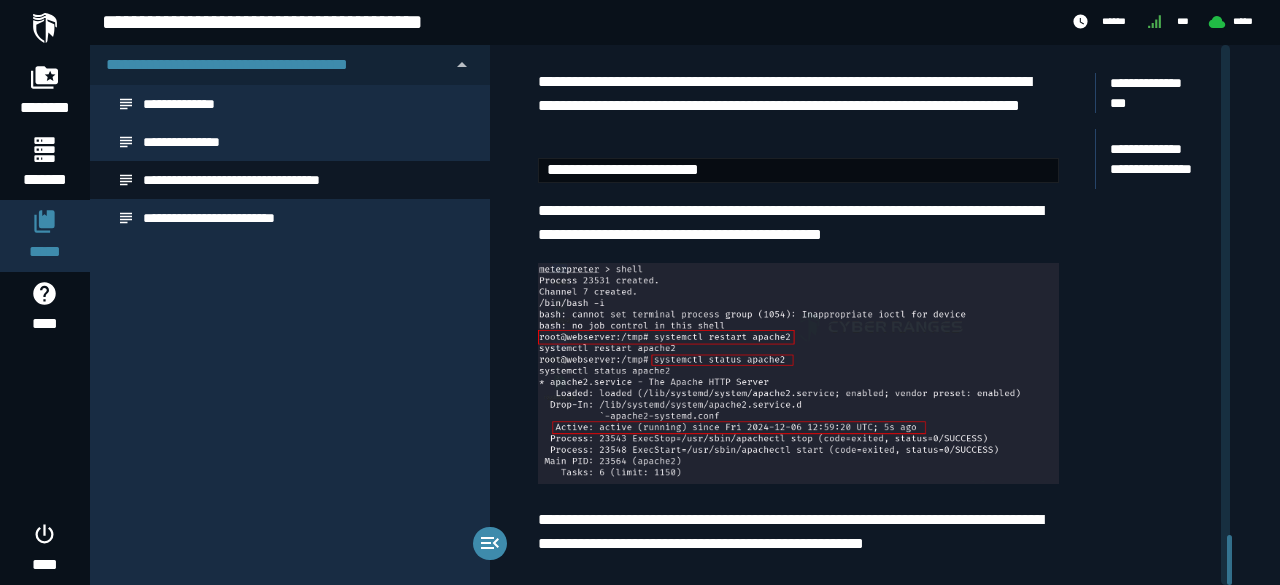 click on "**********" at bounding box center (798, 532) 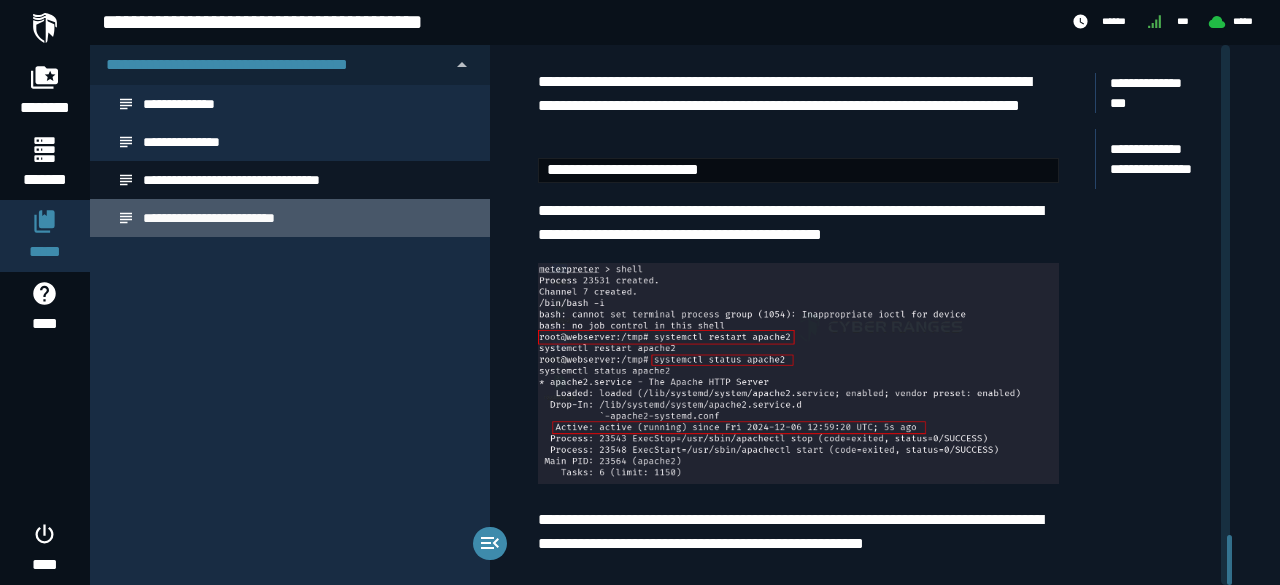 click on "**********" at bounding box center [231, 218] 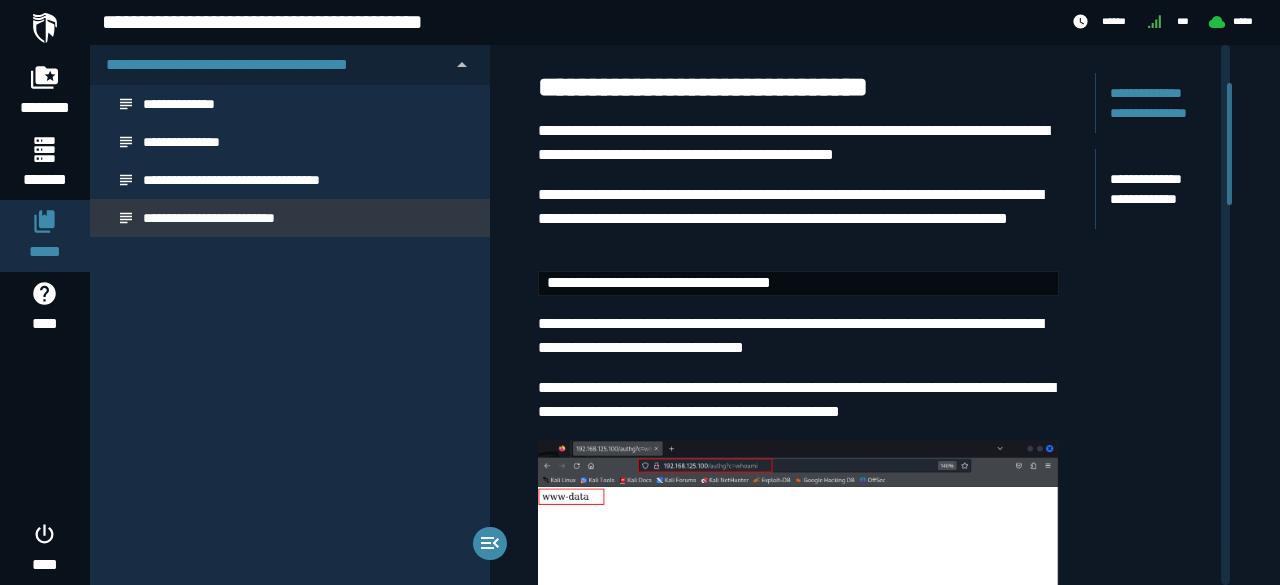 scroll, scrollTop: 170, scrollLeft: 0, axis: vertical 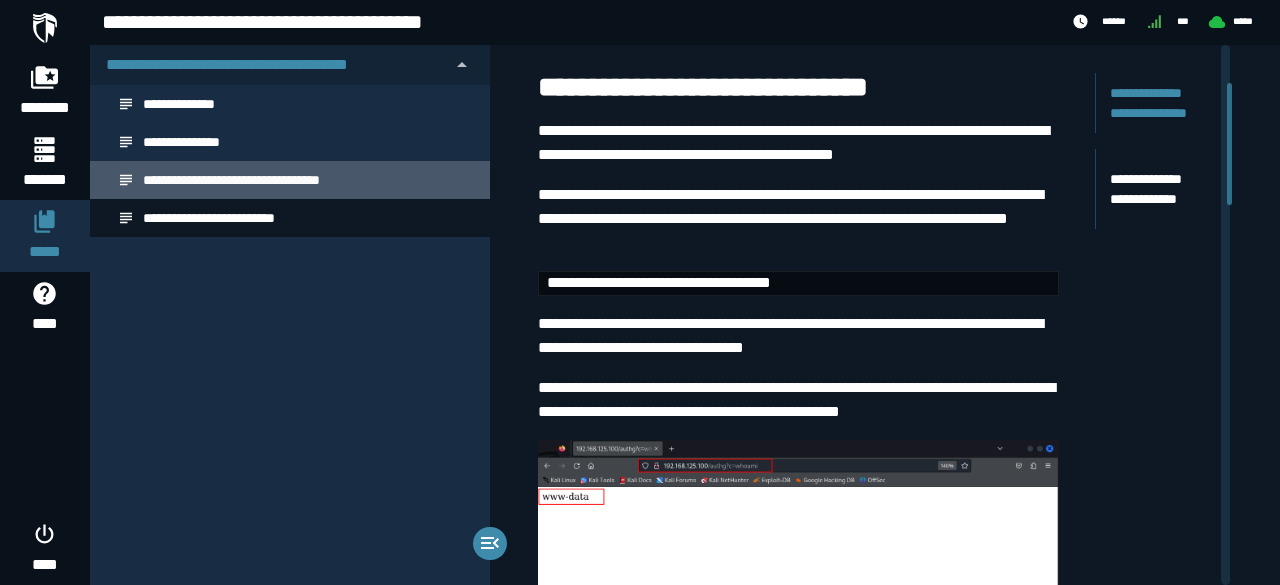 click on "**********" at bounding box center (290, 180) 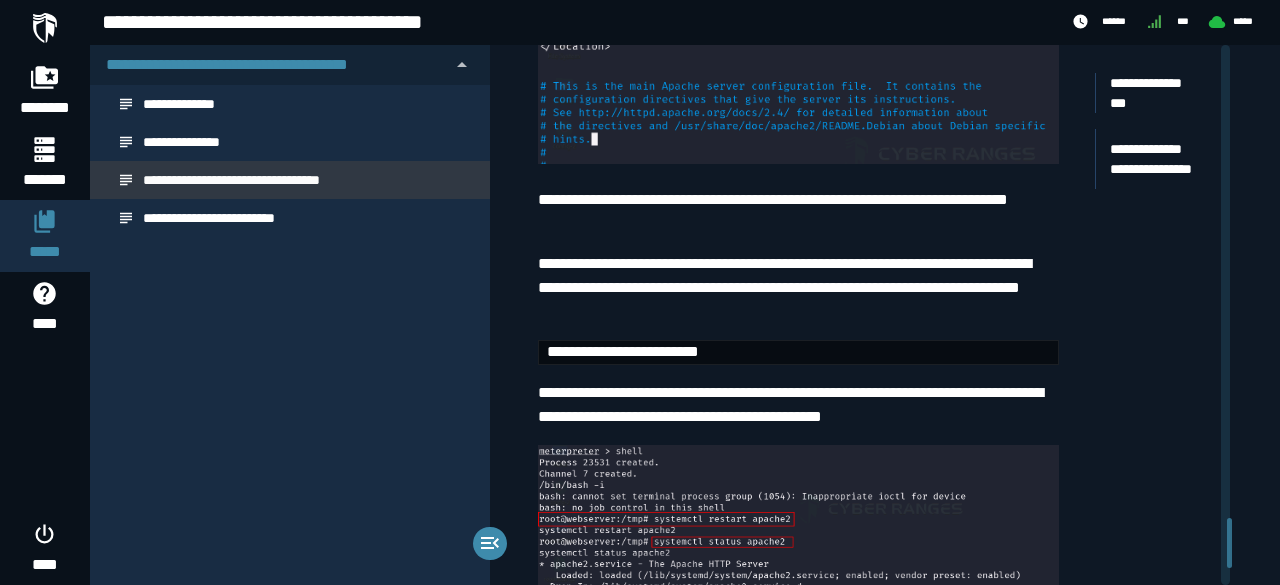 scroll, scrollTop: 5362, scrollLeft: 0, axis: vertical 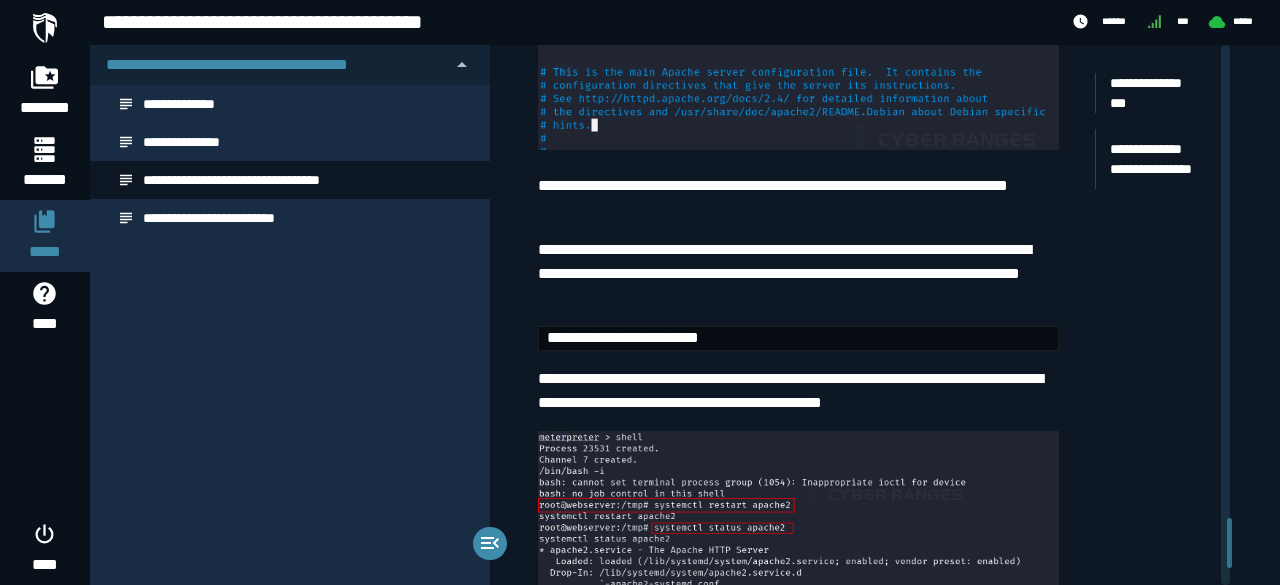 click on "**********" at bounding box center (798, 198) 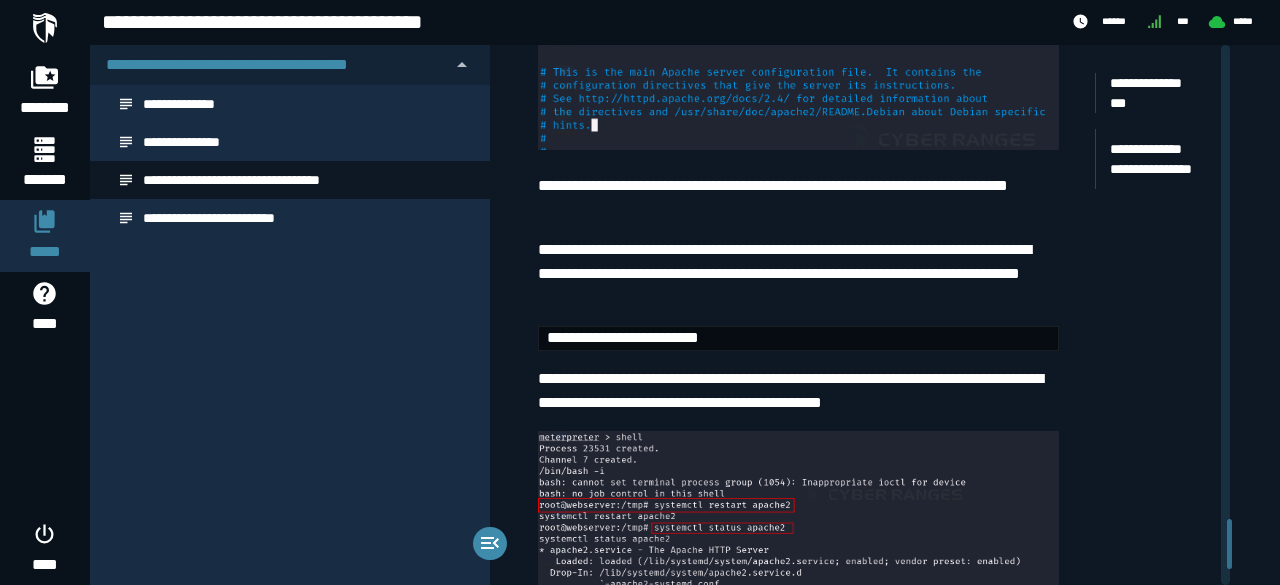 click at bounding box center [798, 541] 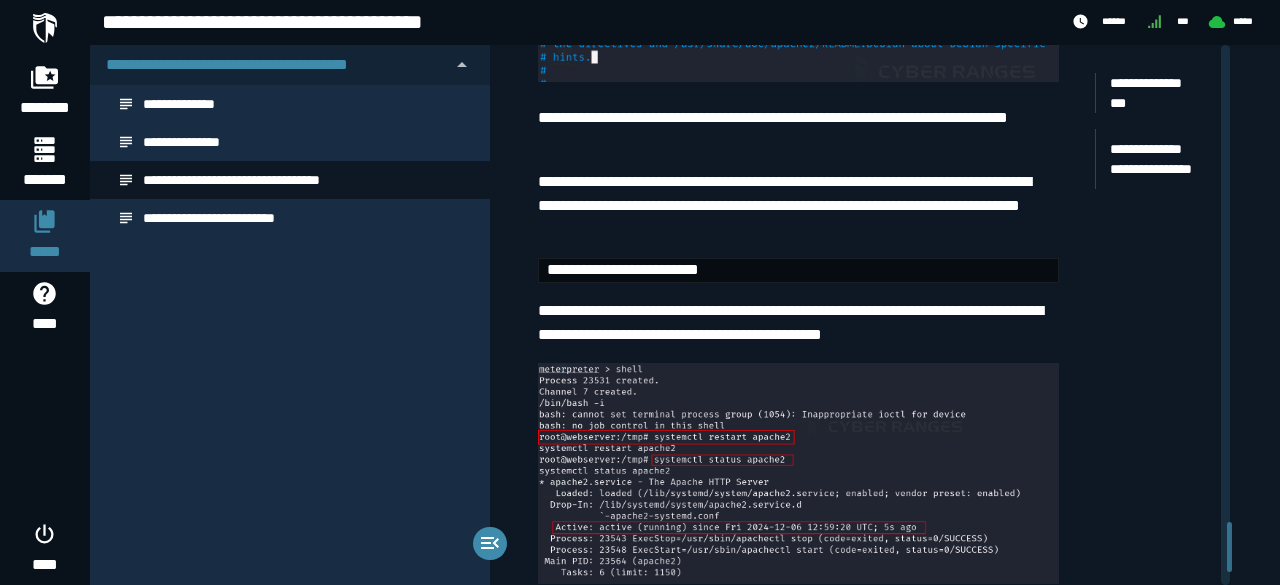 scroll, scrollTop: 5546, scrollLeft: 0, axis: vertical 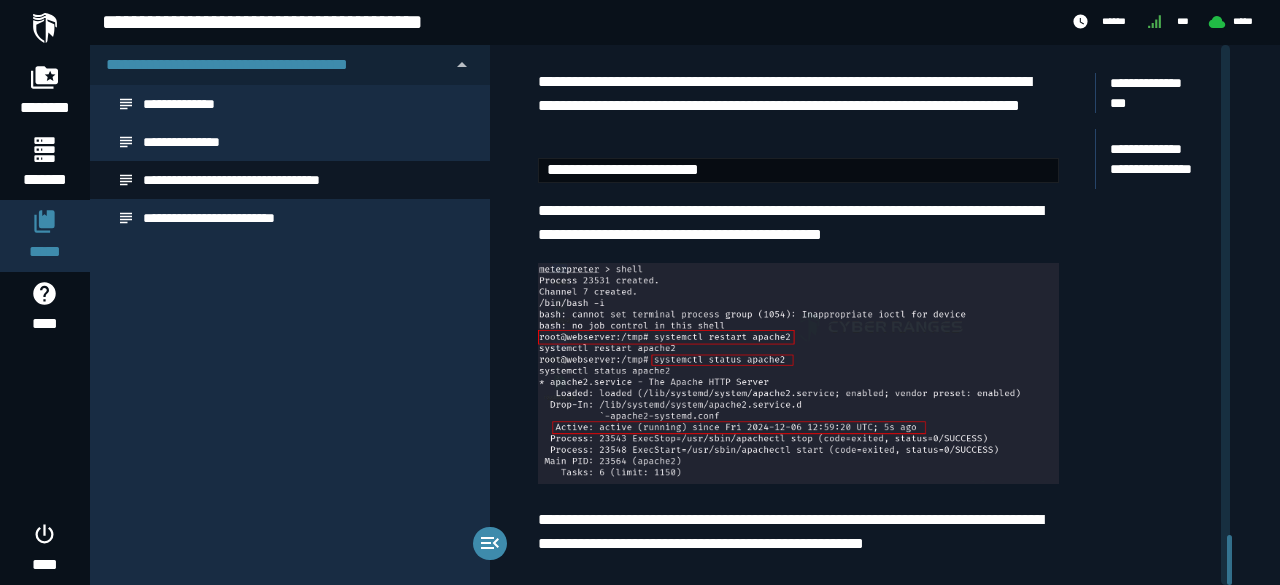 click at bounding box center [798, 373] 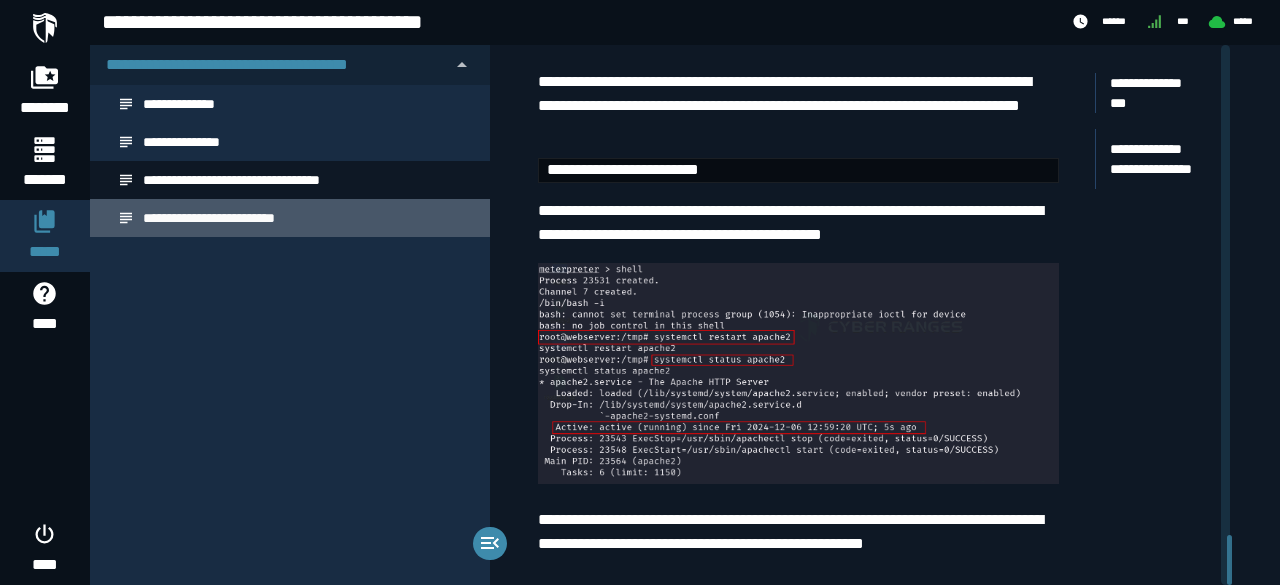 click on "**********" at bounding box center [231, 218] 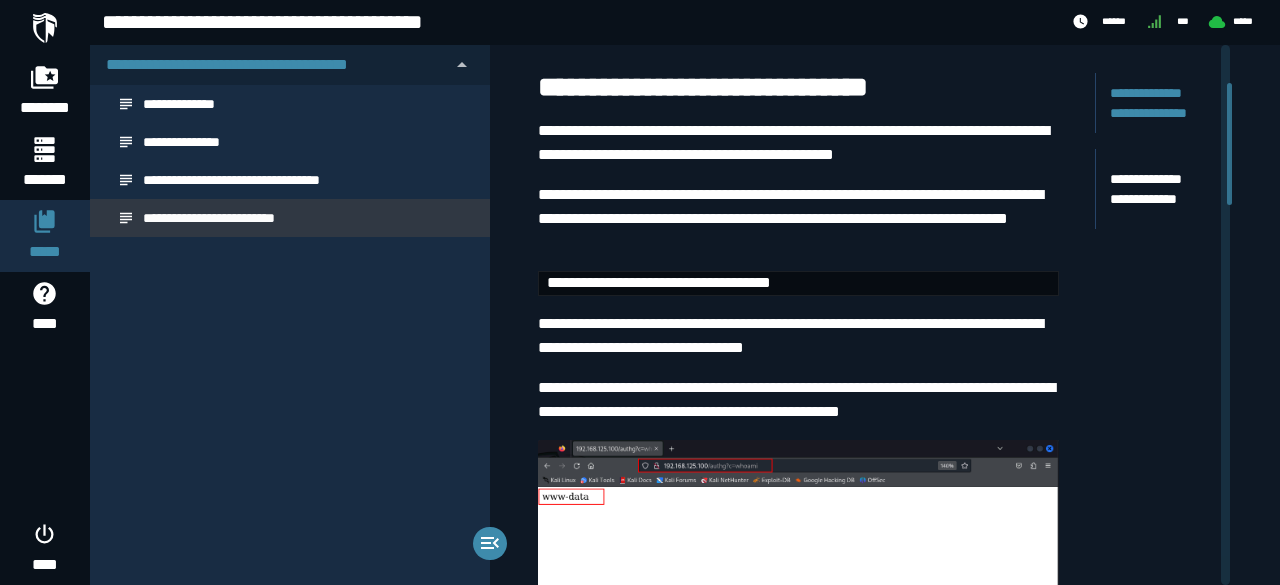 scroll, scrollTop: 170, scrollLeft: 0, axis: vertical 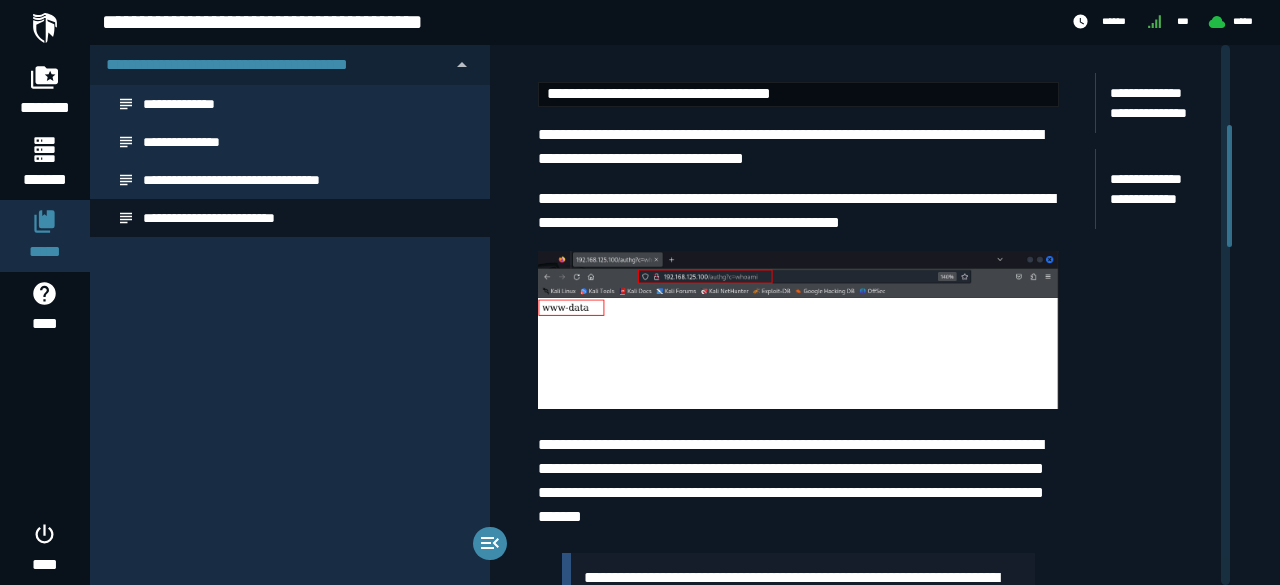 click at bounding box center (798, 330) 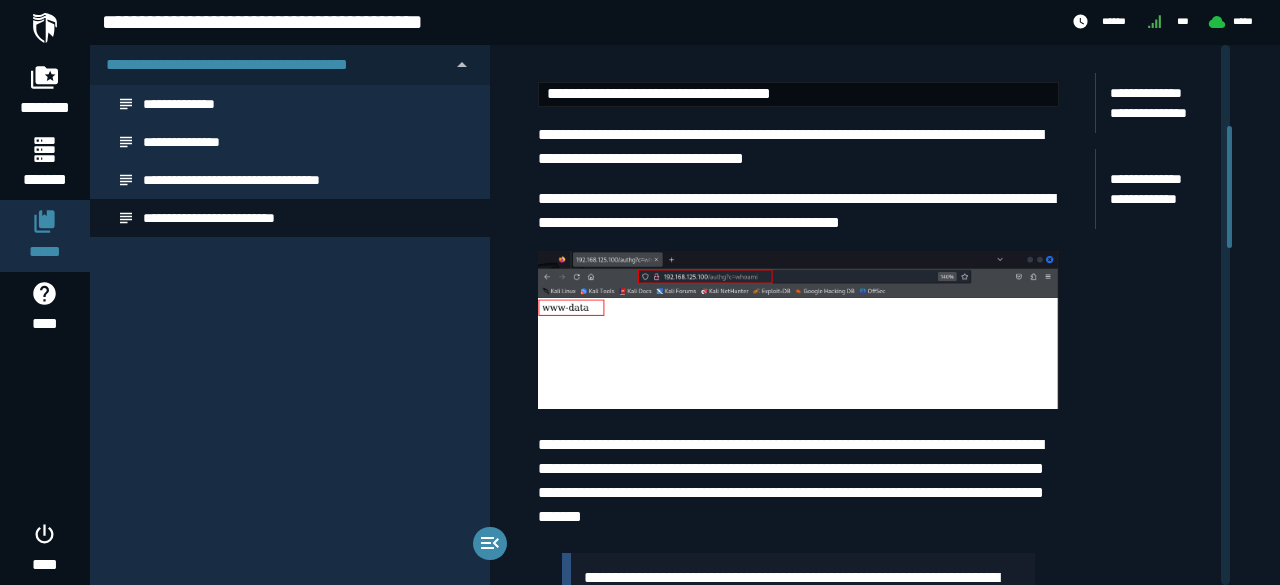 click at bounding box center [798, 330] 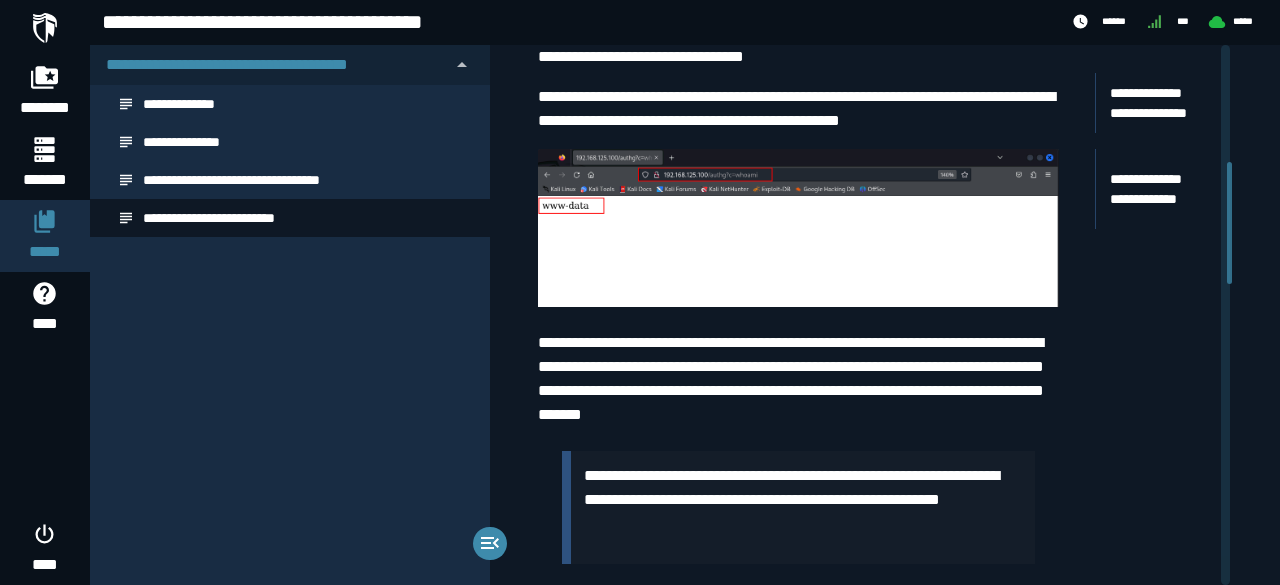 scroll, scrollTop: 526, scrollLeft: 0, axis: vertical 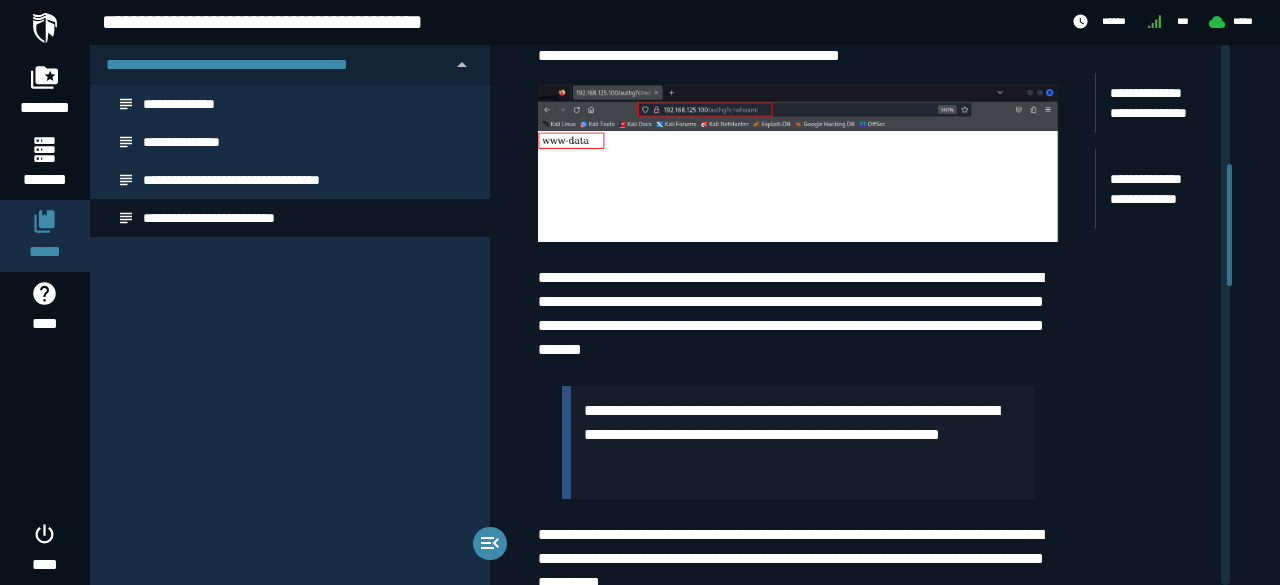 click on "**********" at bounding box center [803, 435] 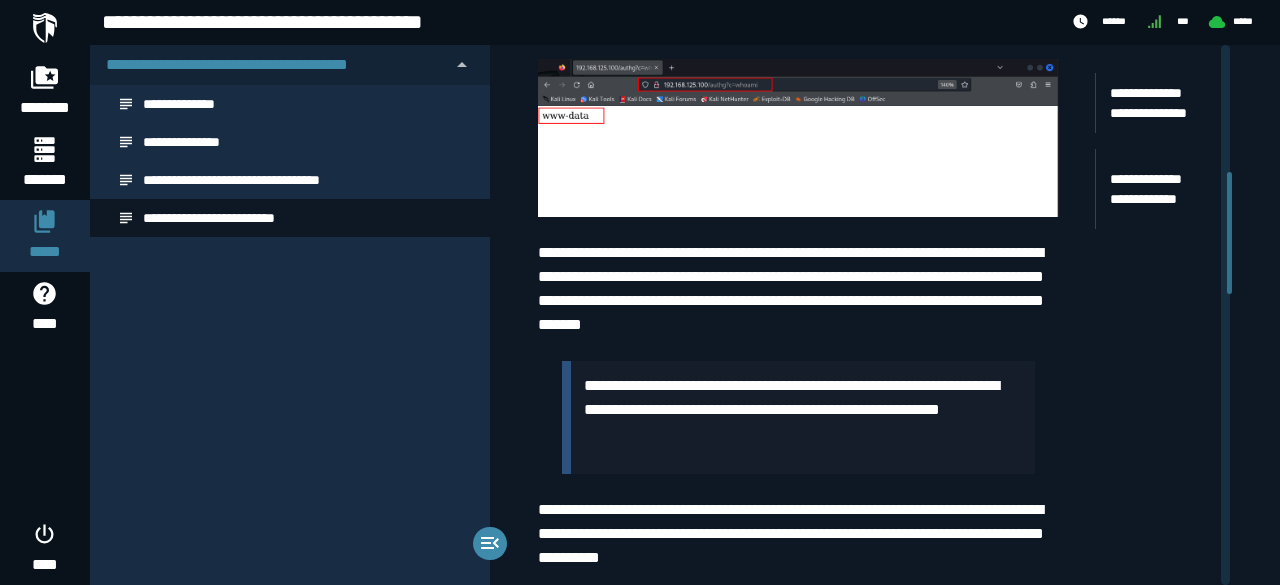 scroll, scrollTop: 560, scrollLeft: 0, axis: vertical 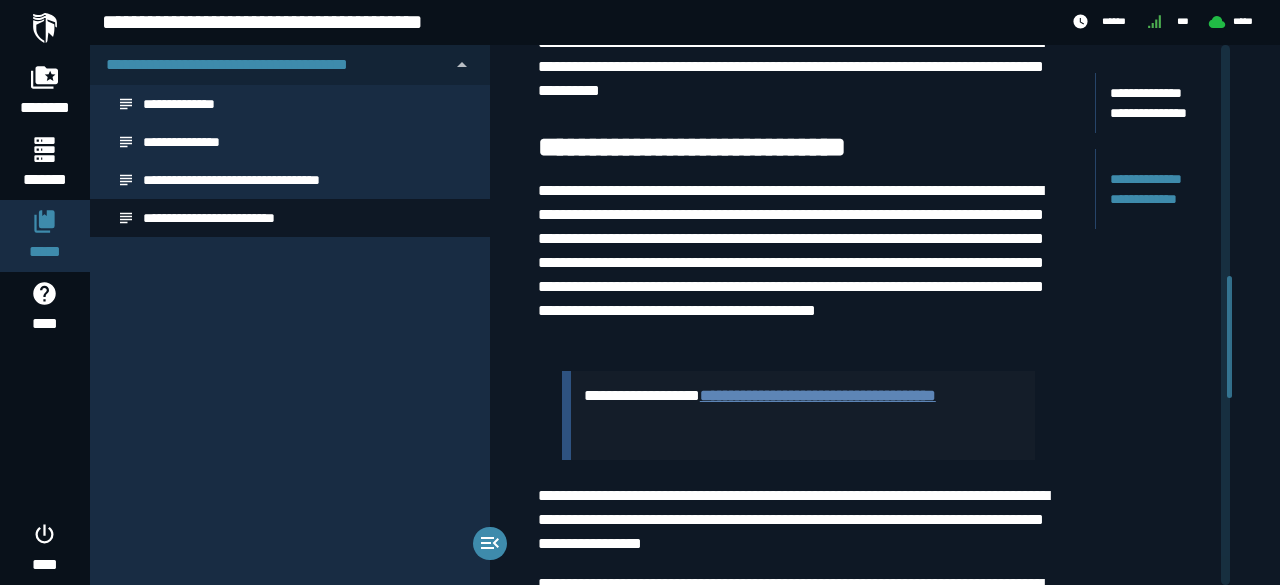 click on "**********" at bounding box center [885, 211] 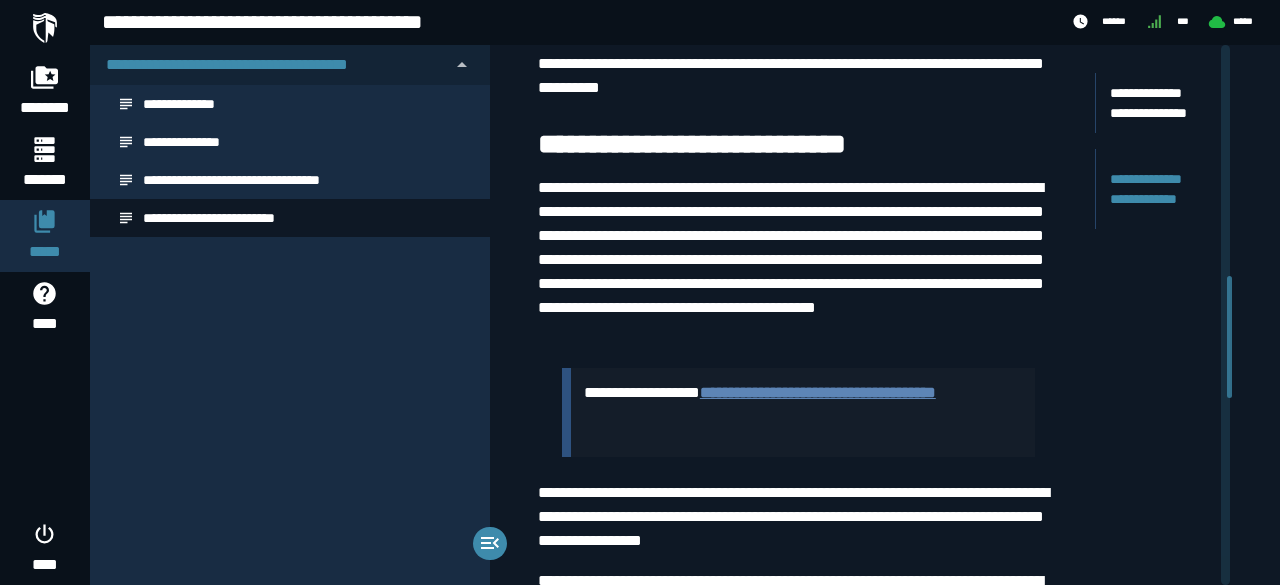 click on "**********" at bounding box center (885, 208) 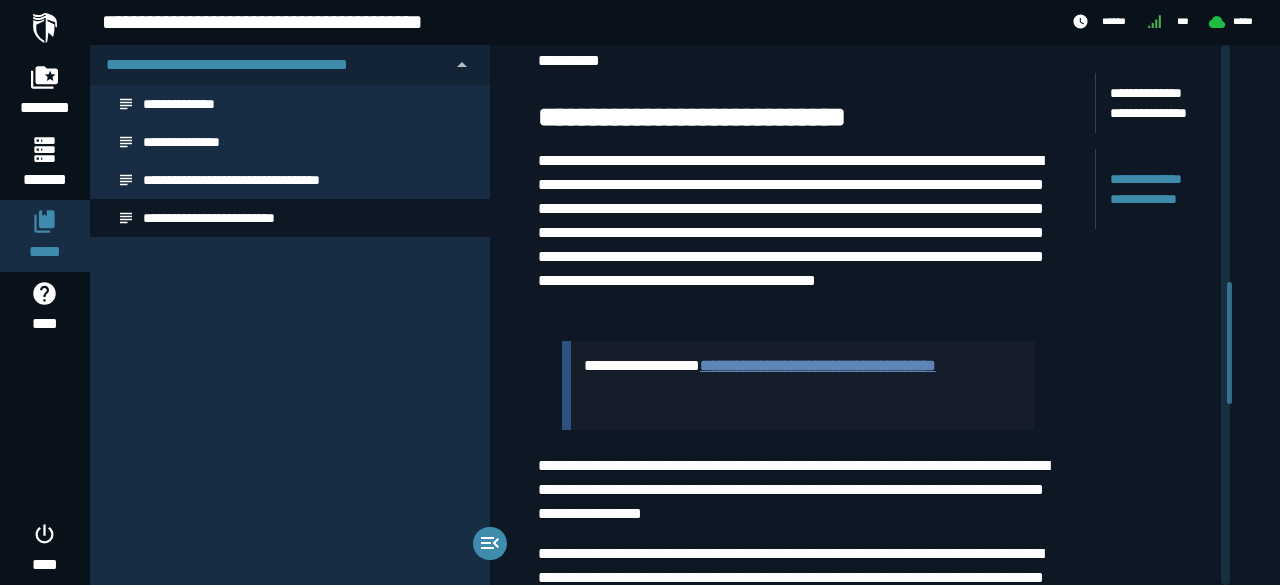 click on "**********" at bounding box center [885, 181] 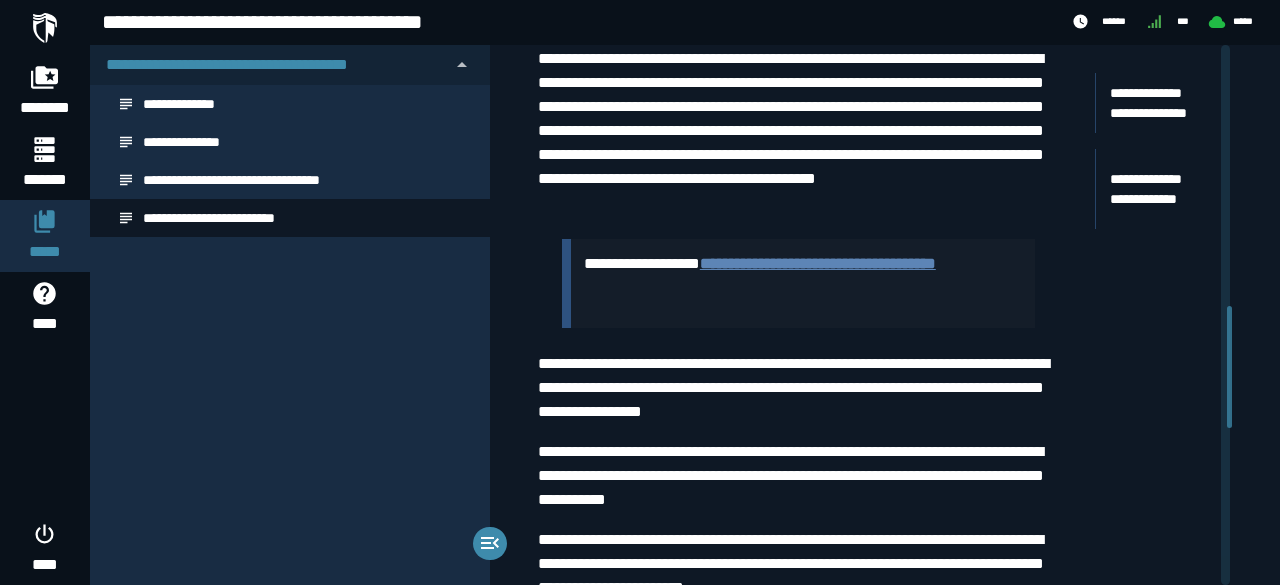 scroll, scrollTop: 1150, scrollLeft: 0, axis: vertical 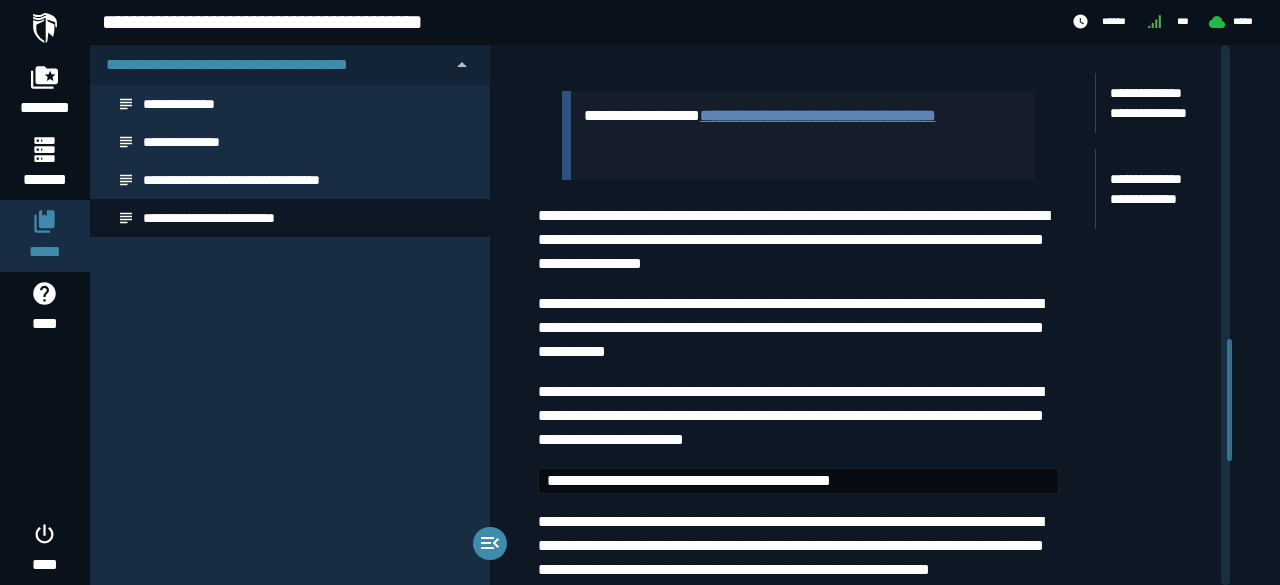 click on "**********" at bounding box center (885, -69) 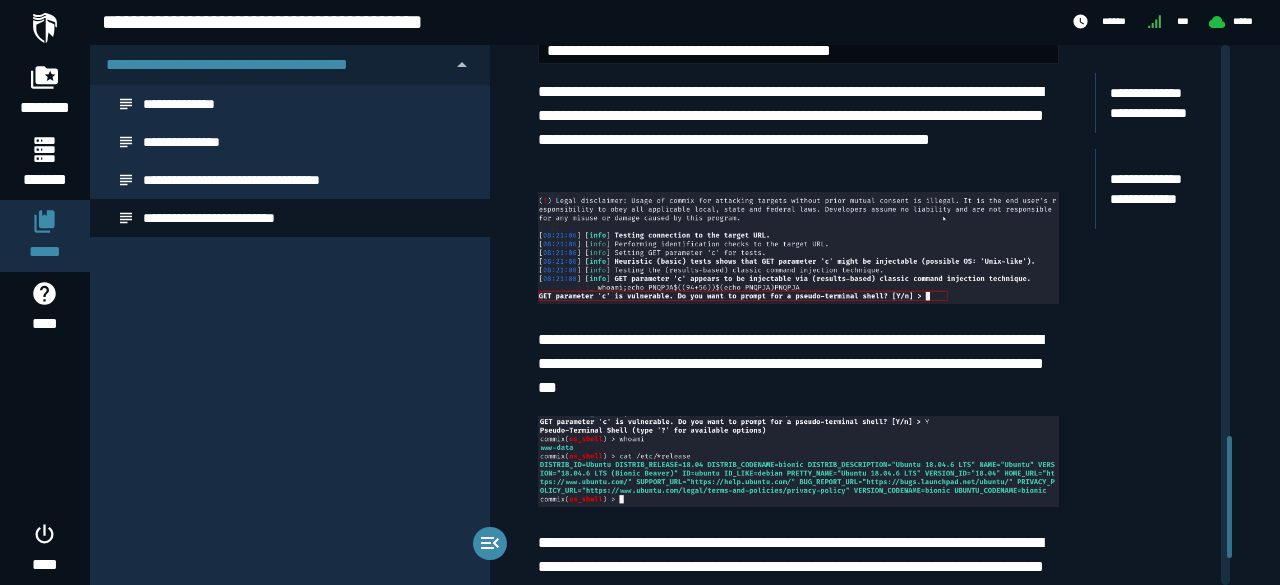 scroll, scrollTop: 1730, scrollLeft: 0, axis: vertical 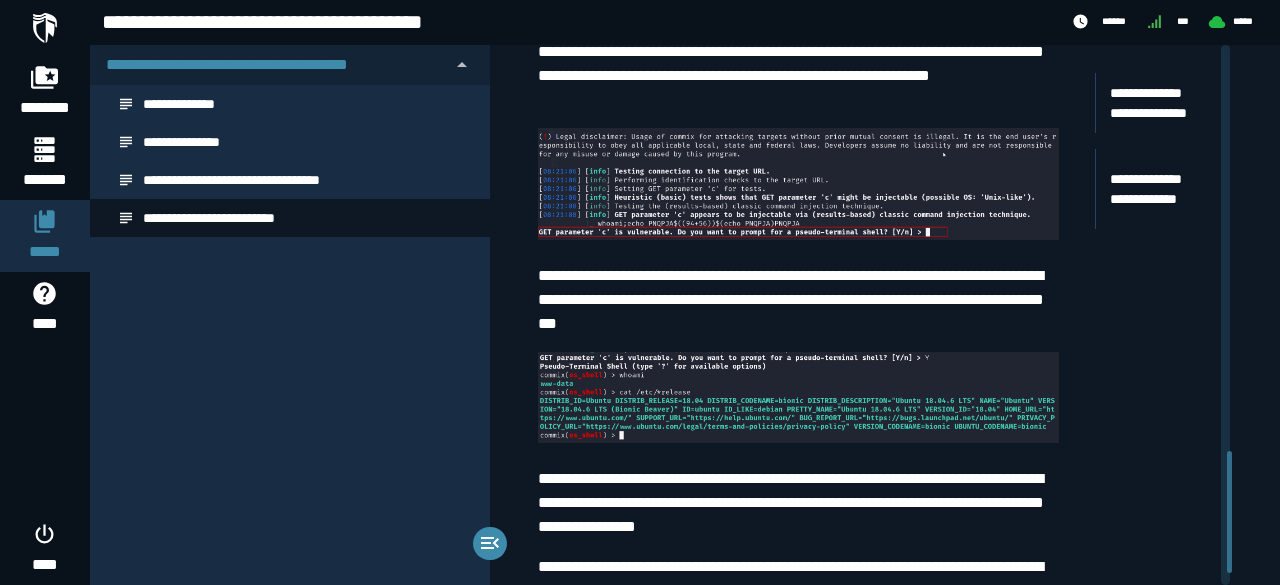 click on "**********" at bounding box center (885, -563) 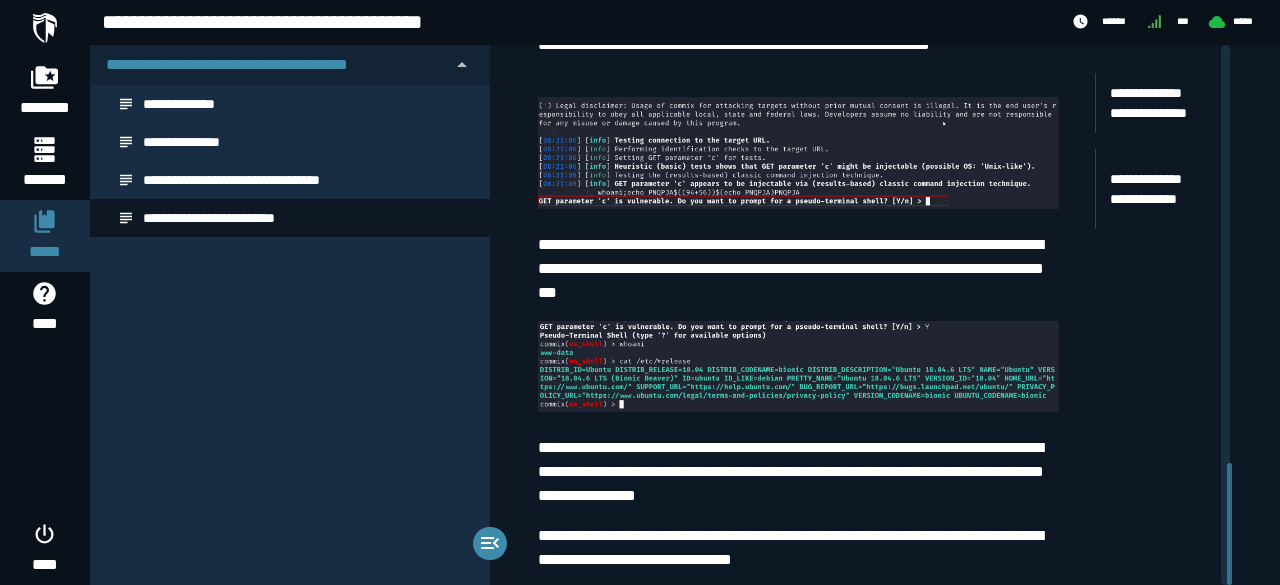 scroll, scrollTop: 1844, scrollLeft: 0, axis: vertical 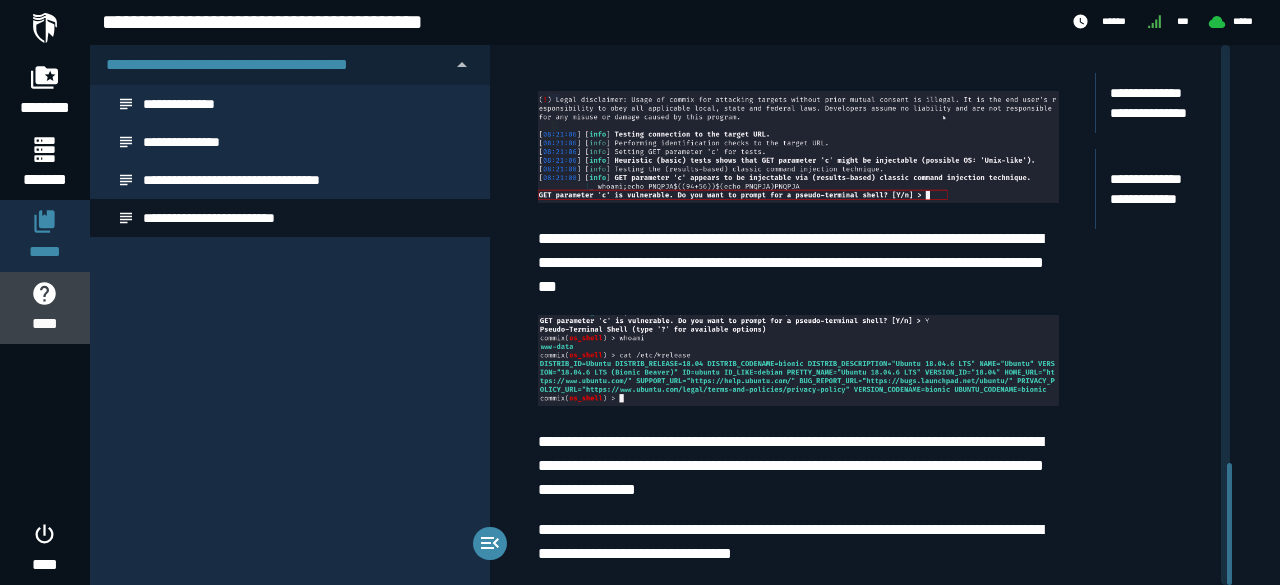 click 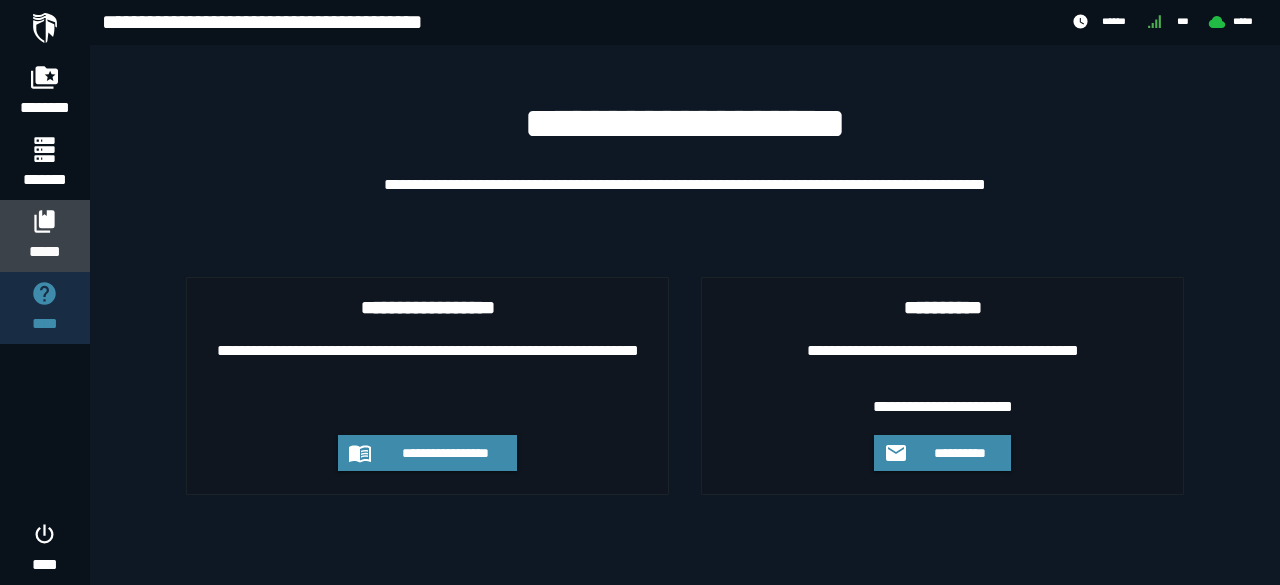 click at bounding box center [45, 221] 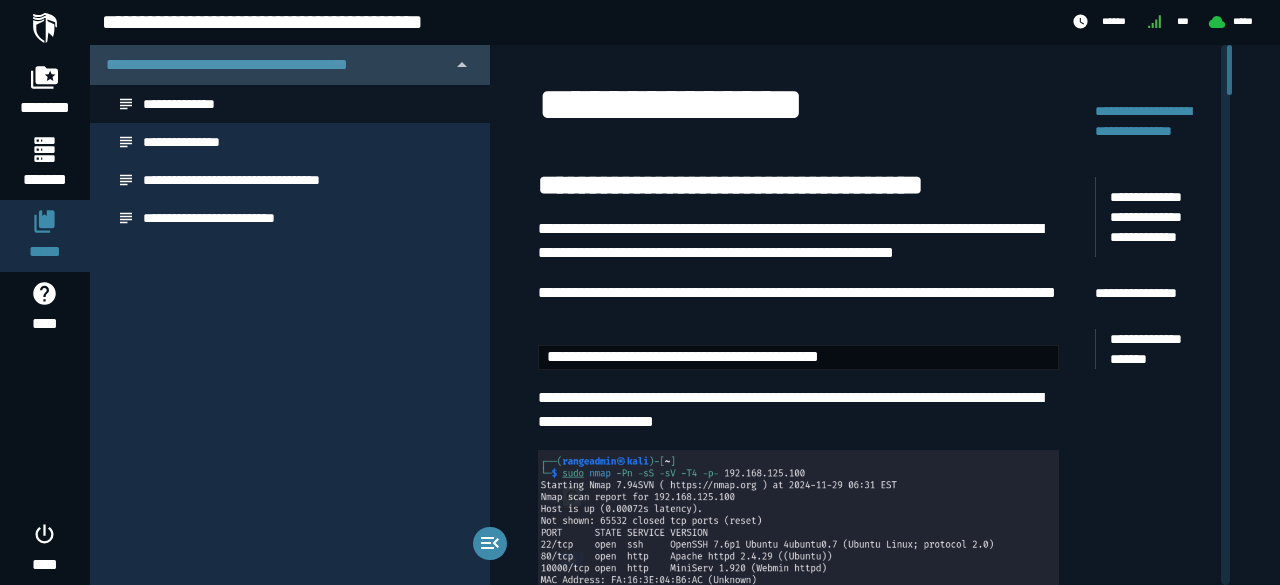click 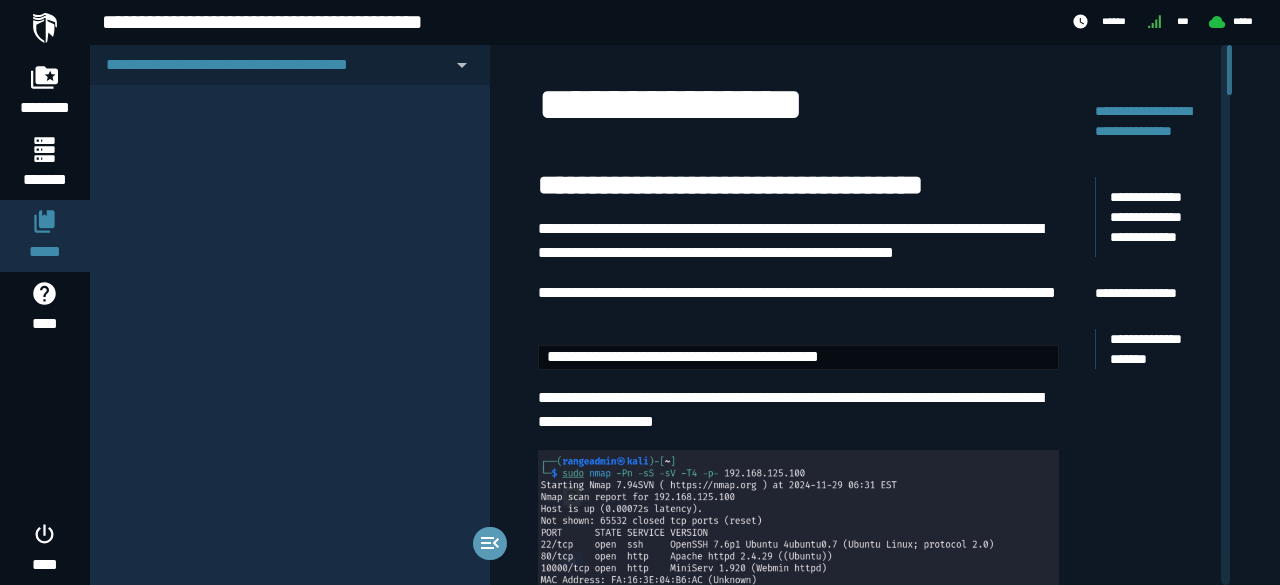 click at bounding box center [490, 544] 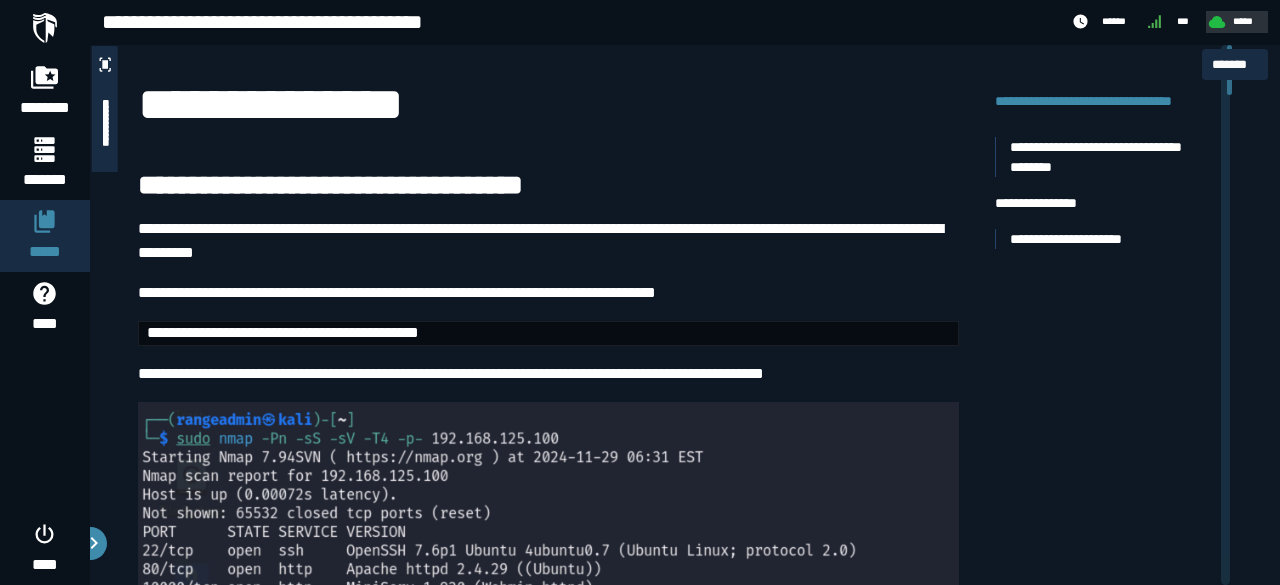 click on "*****" at bounding box center (1244, 21) 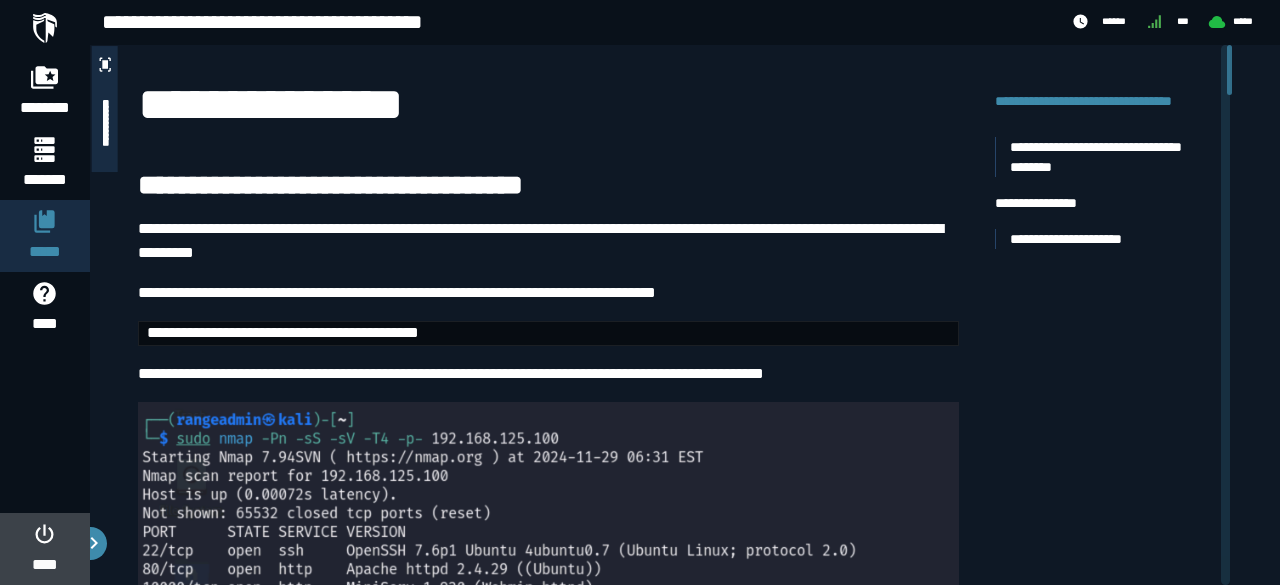 click 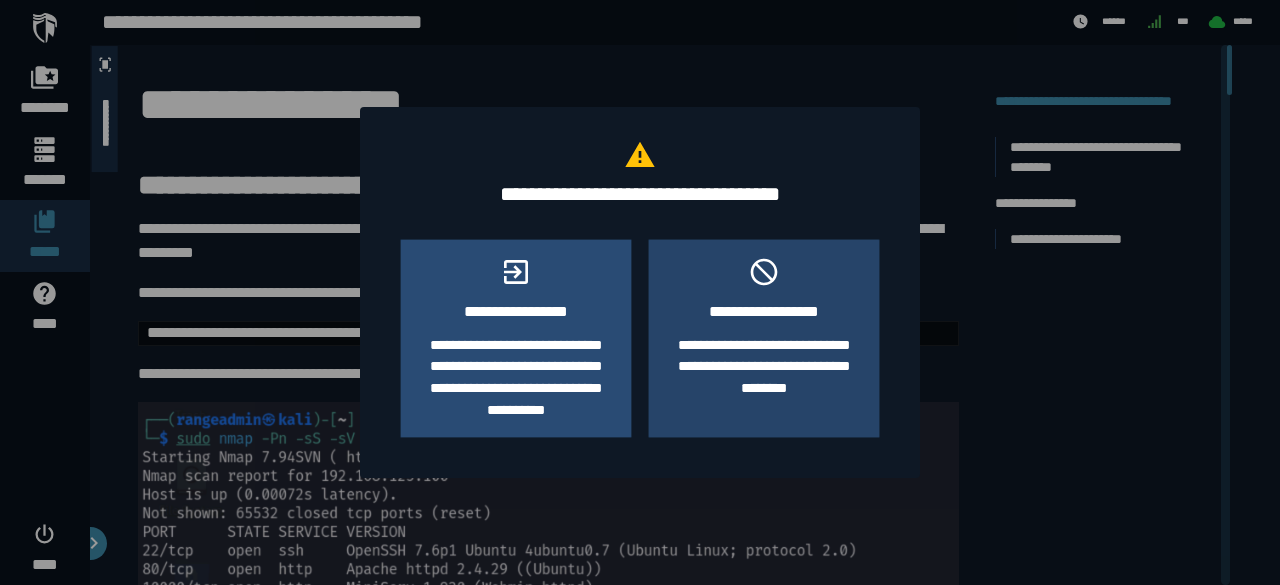 click on "**********" 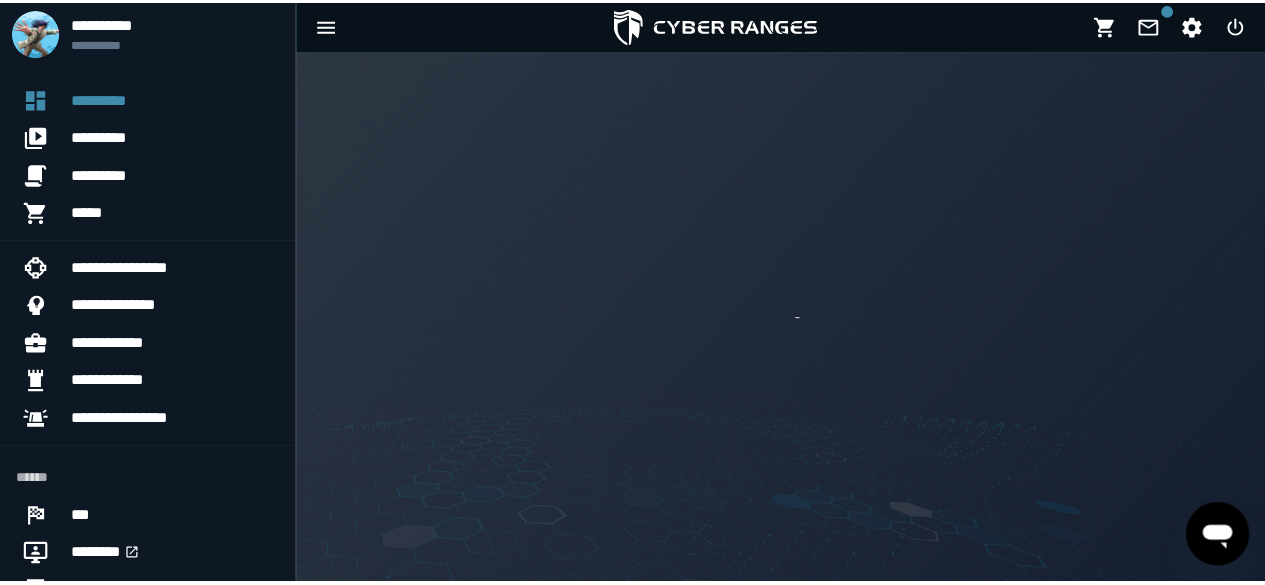 scroll, scrollTop: 0, scrollLeft: 0, axis: both 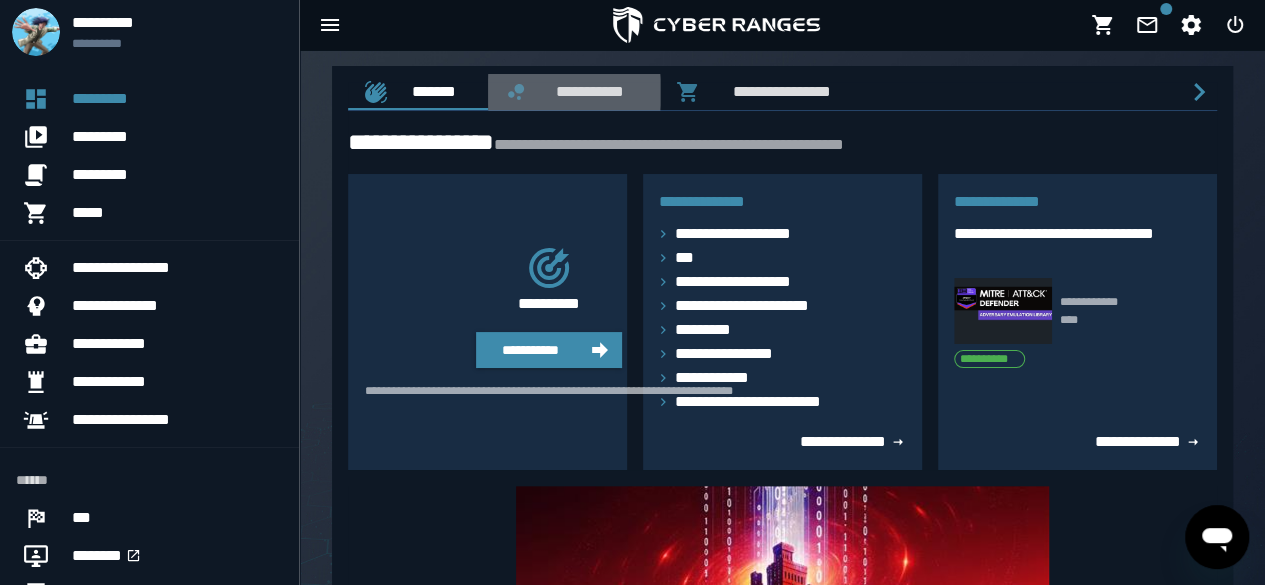 click on "**********" at bounding box center (586, 91) 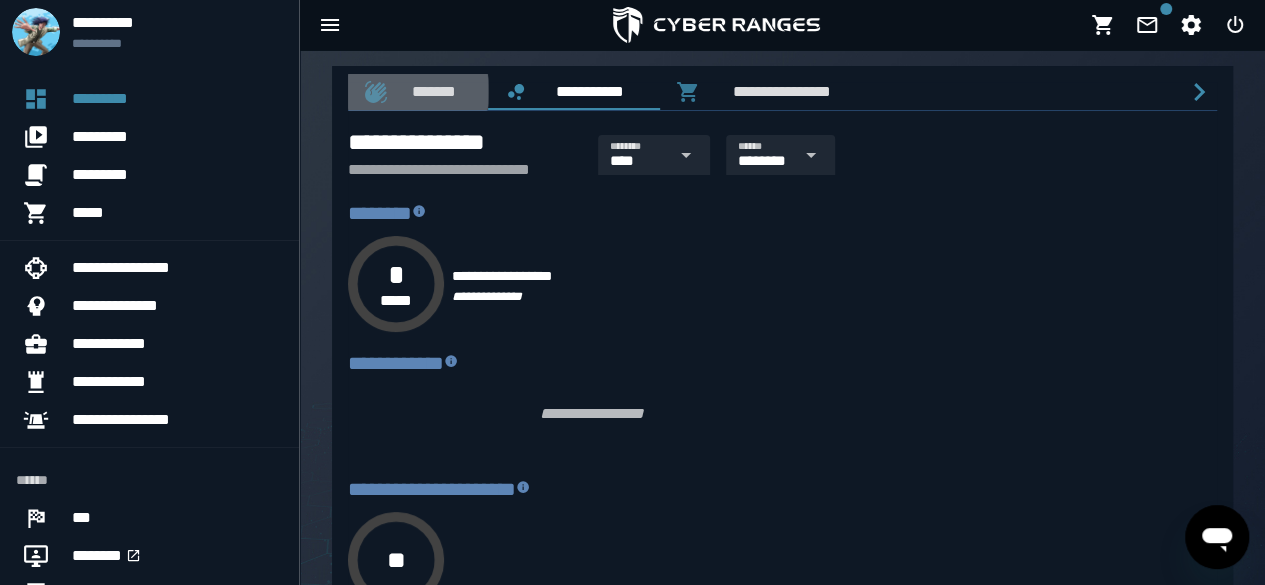 click on "*******" at bounding box center (430, 91) 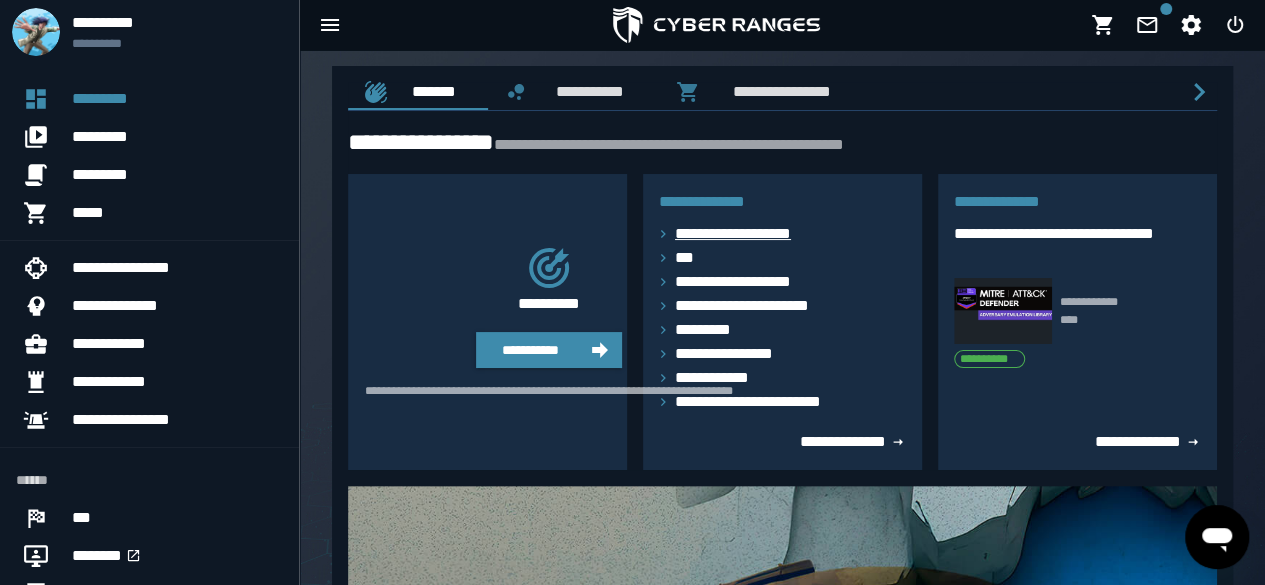 click on "**********" at bounding box center (745, 234) 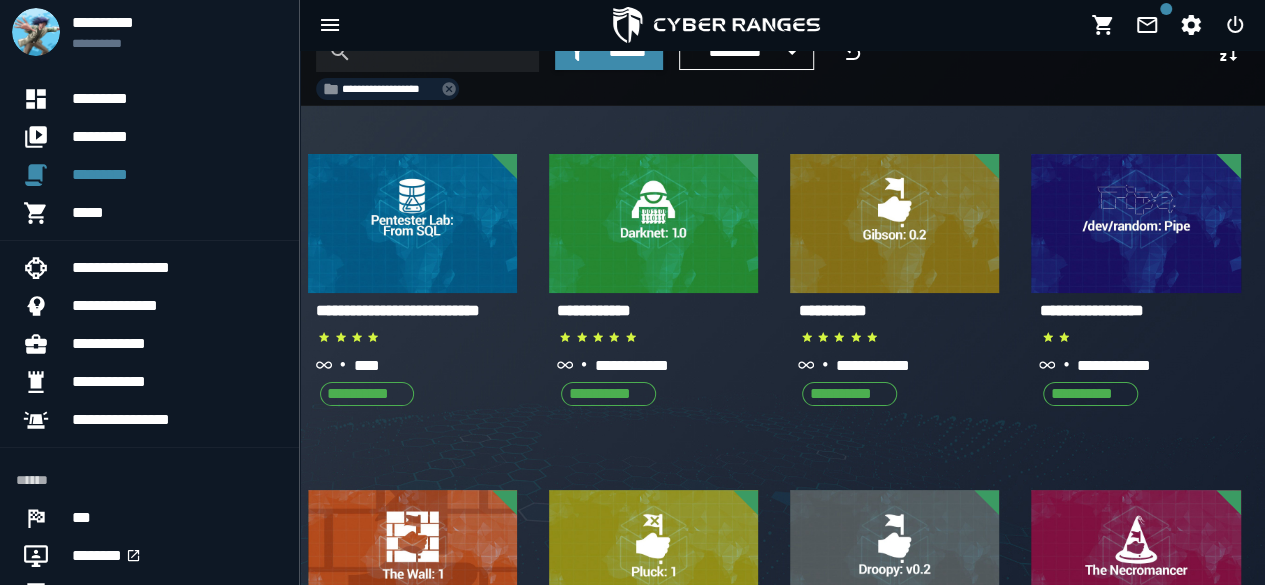 scroll, scrollTop: 0, scrollLeft: 0, axis: both 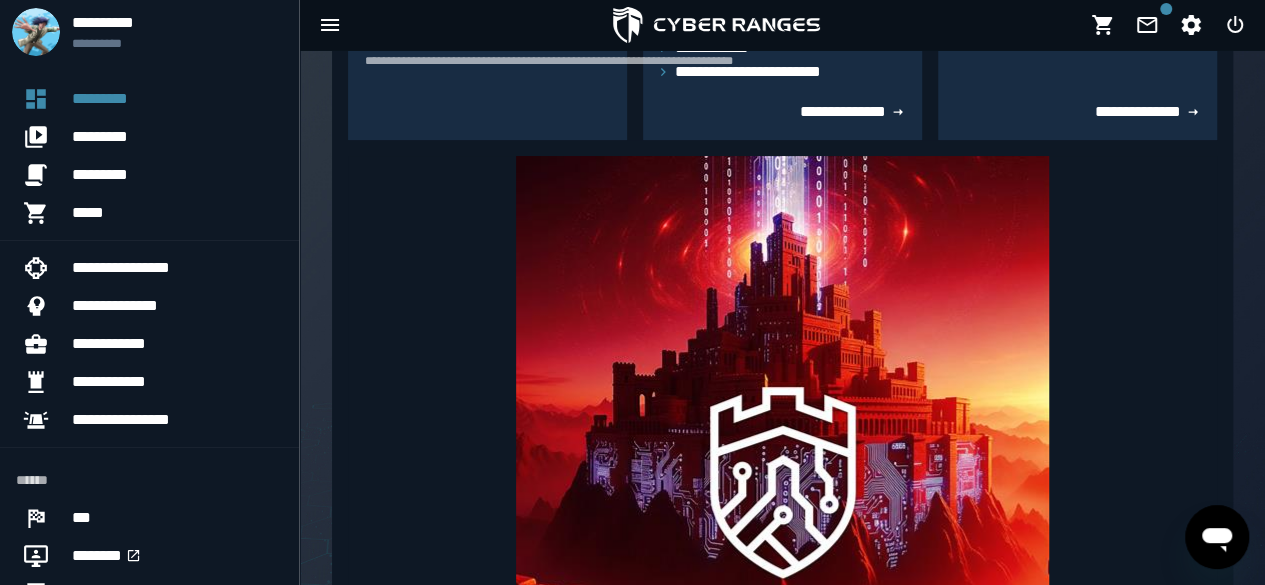 click on "**********" at bounding box center [744, -48] 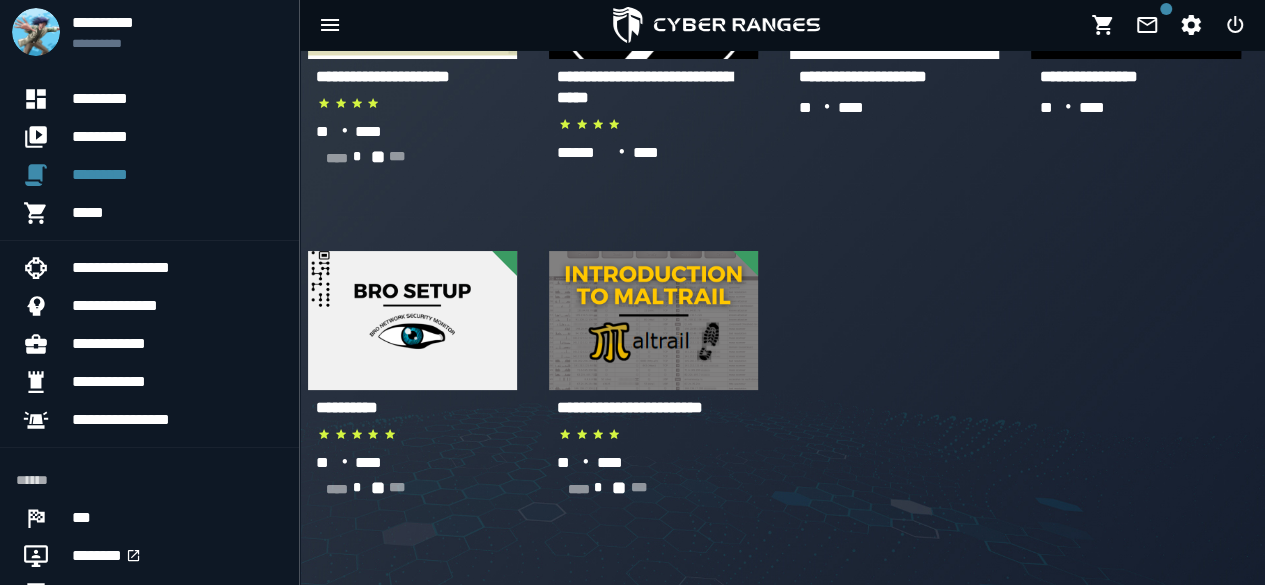 scroll, scrollTop: 640, scrollLeft: 0, axis: vertical 